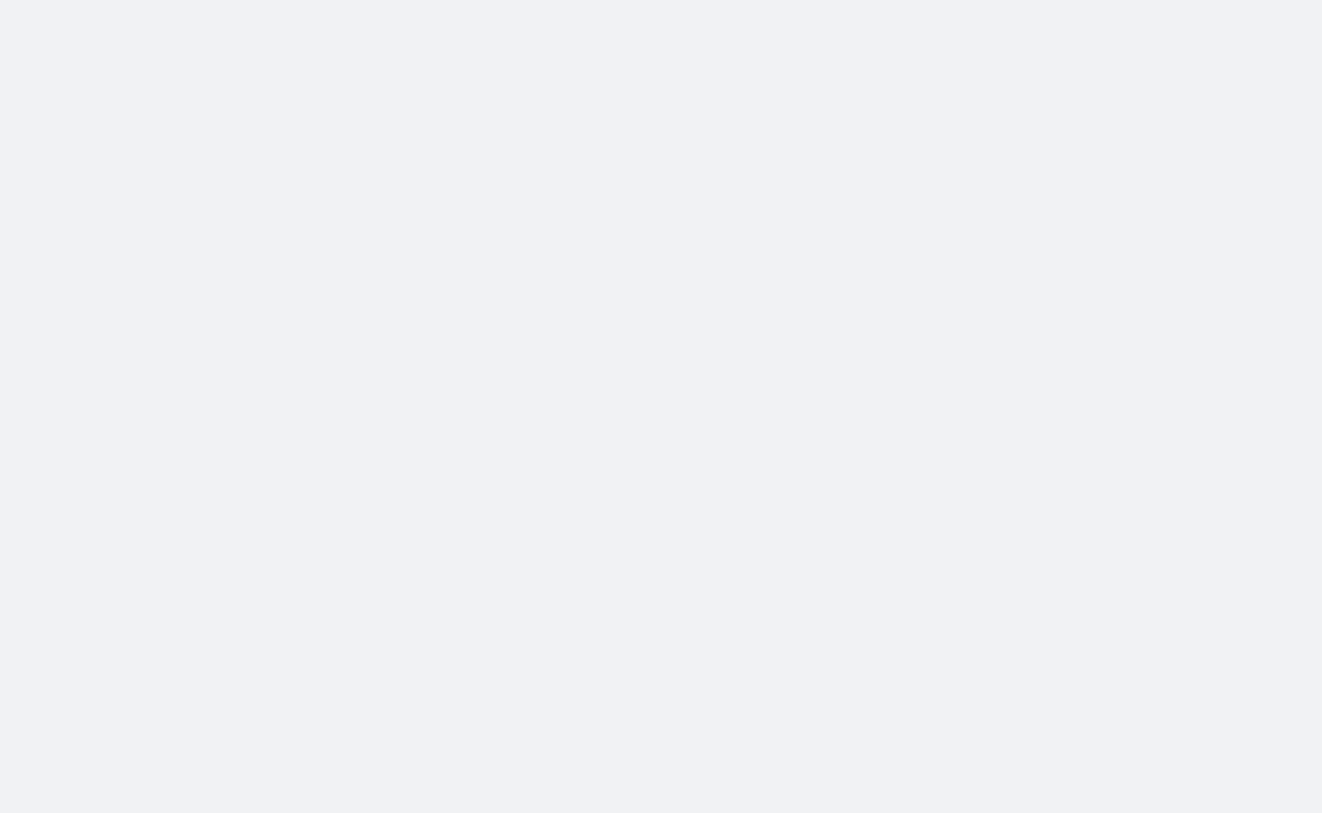 scroll, scrollTop: 0, scrollLeft: 0, axis: both 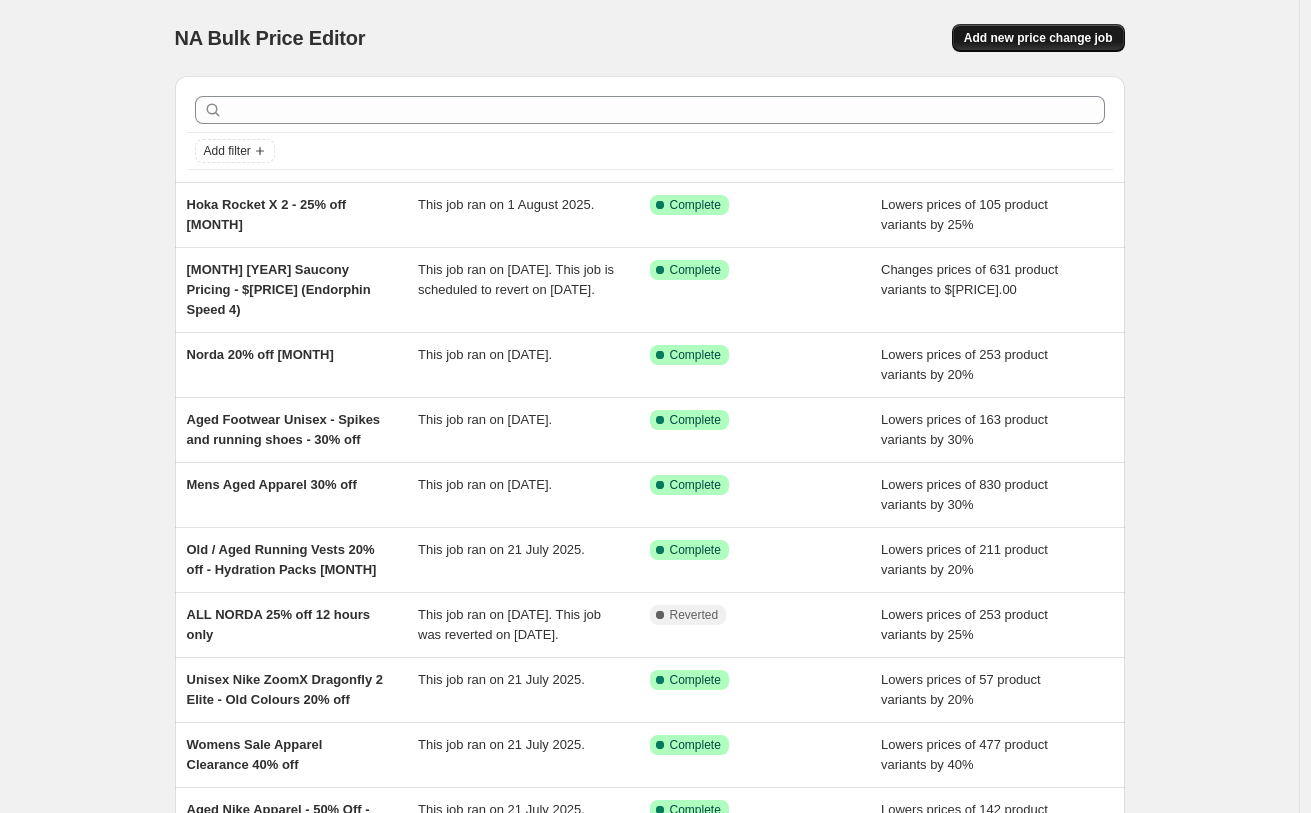 click on "Add new price change job" at bounding box center (1038, 38) 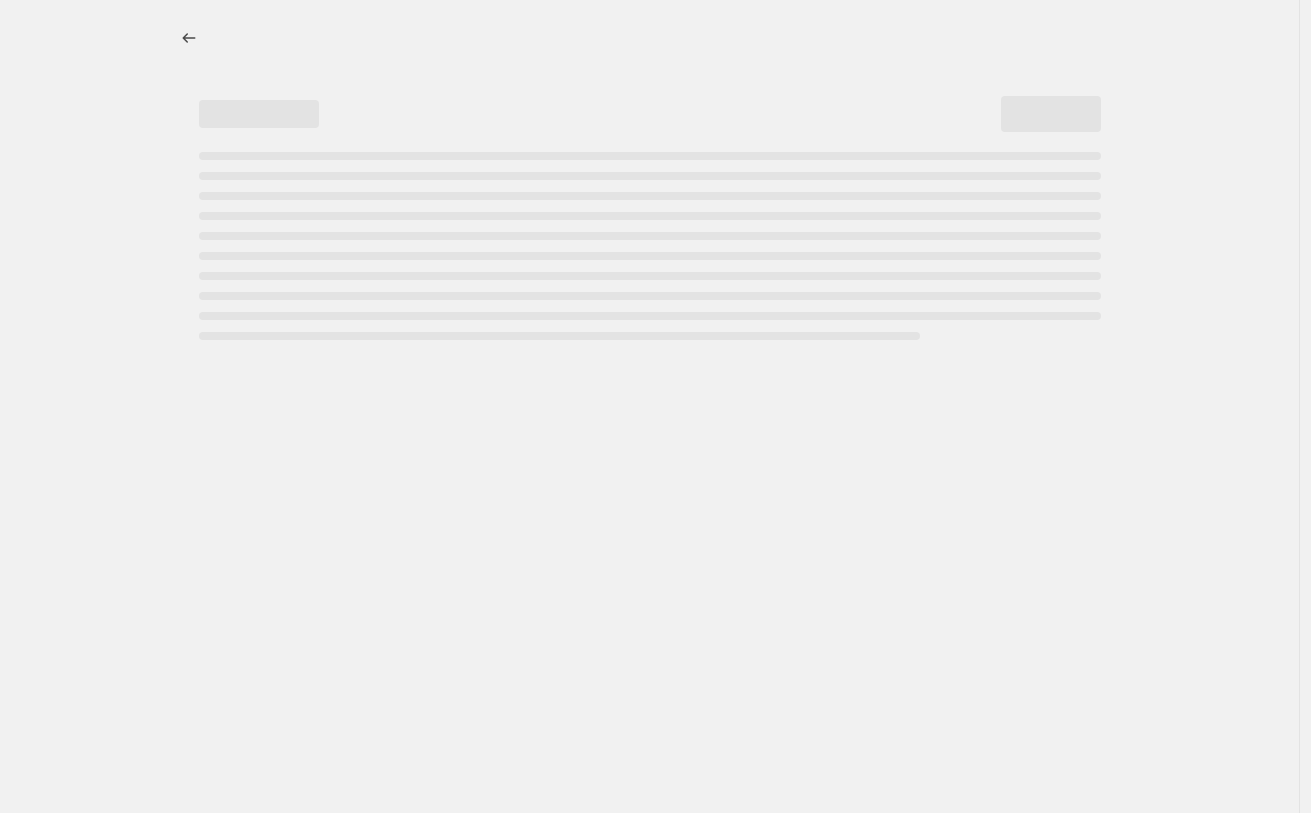 select on "percentage" 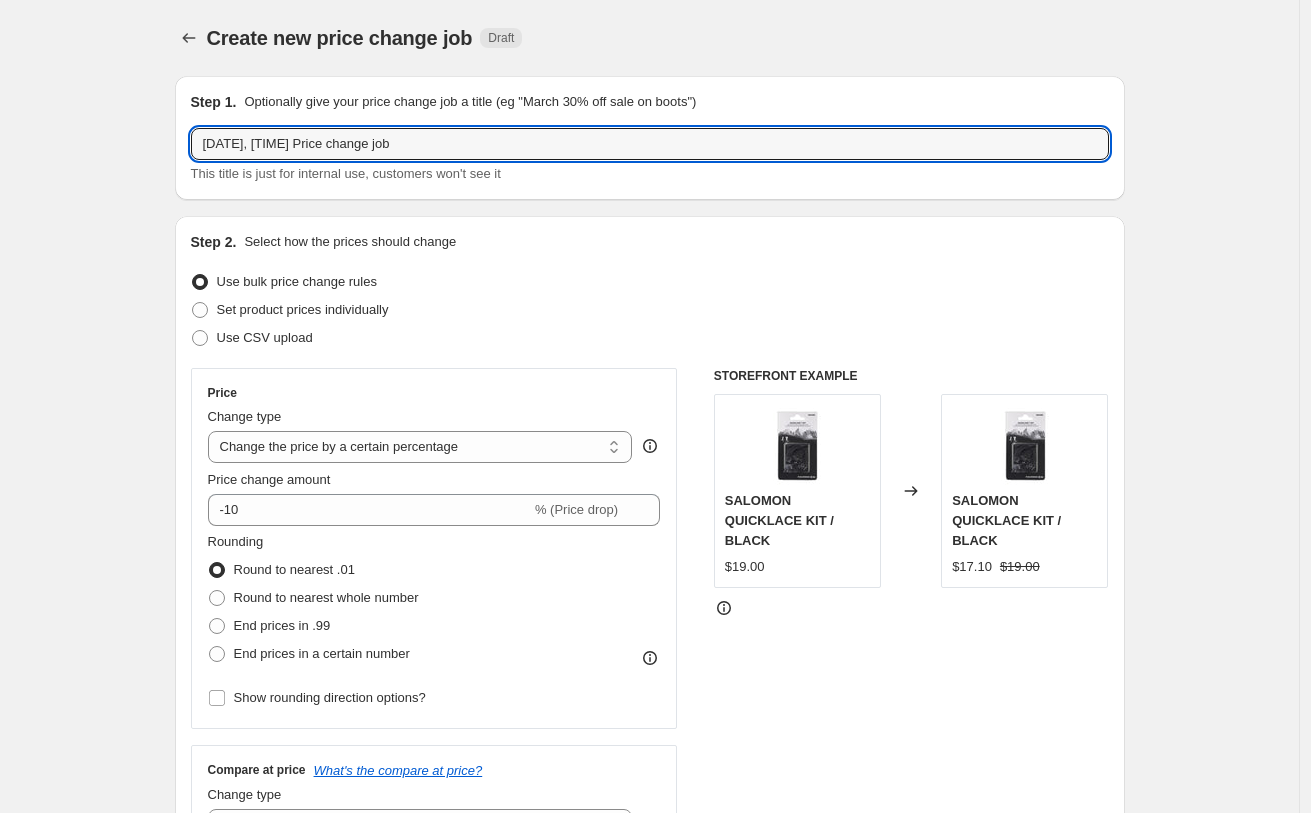 drag, startPoint x: 486, startPoint y: 156, endPoint x: 54, endPoint y: 62, distance: 442.10858 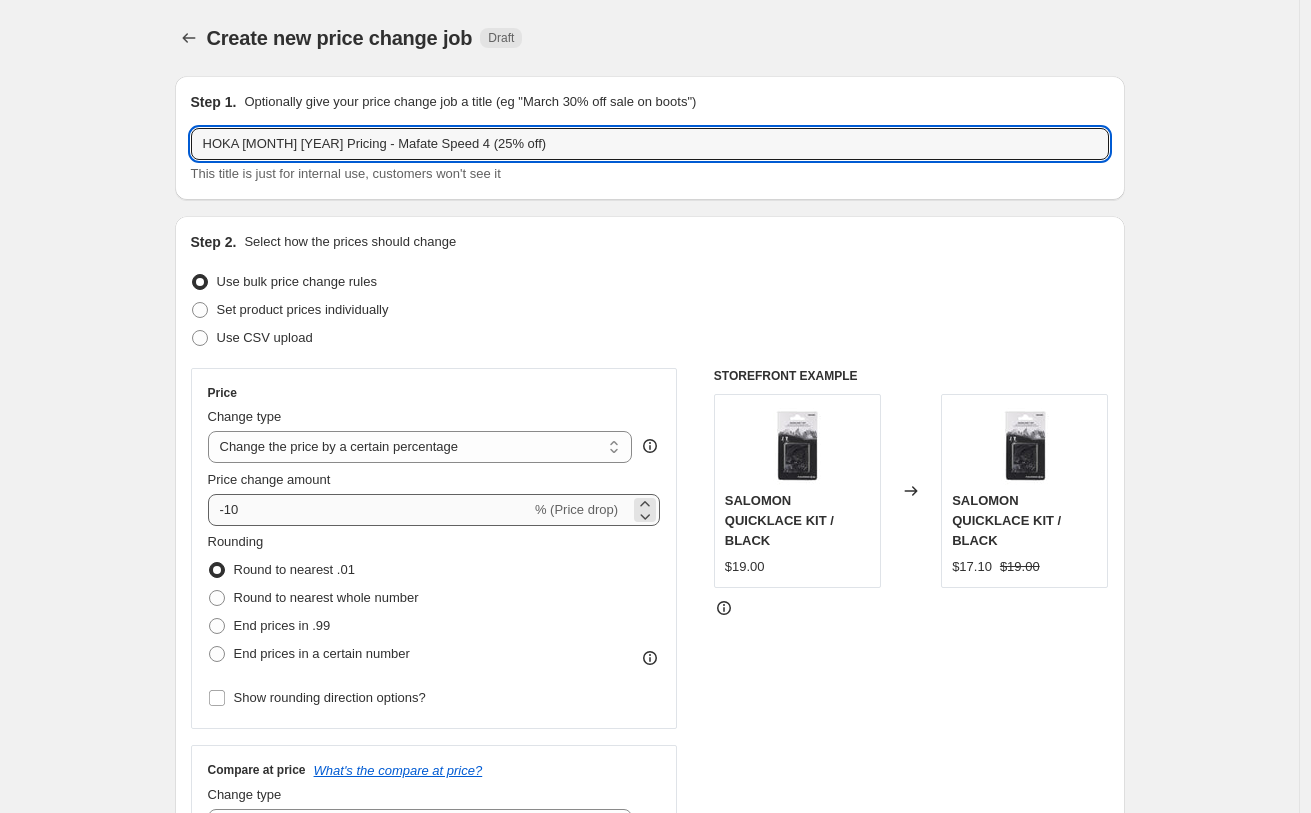 type on "HOKA [MONTH] [YEAR] Pricing - Mafate Speed 4 (25% off)" 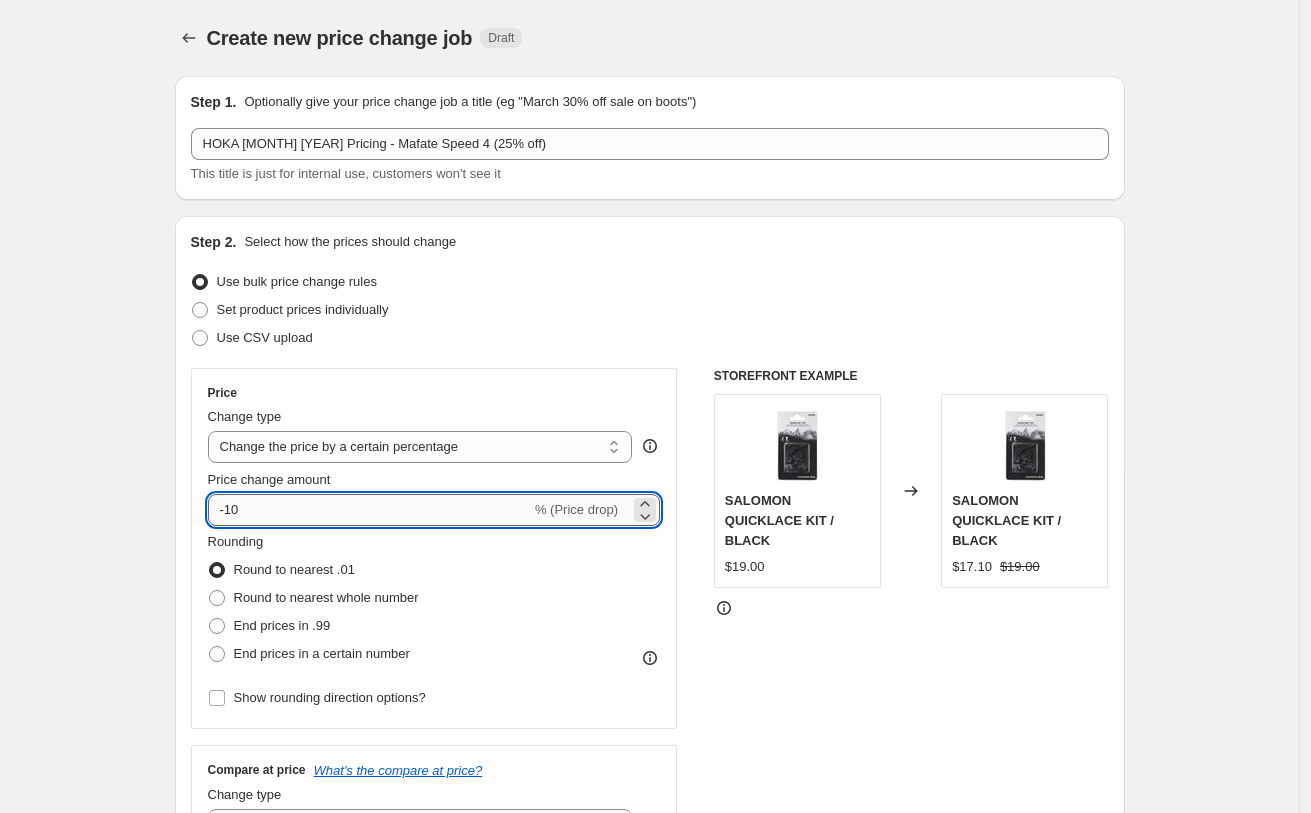 drag, startPoint x: 233, startPoint y: 505, endPoint x: 249, endPoint y: 508, distance: 16.27882 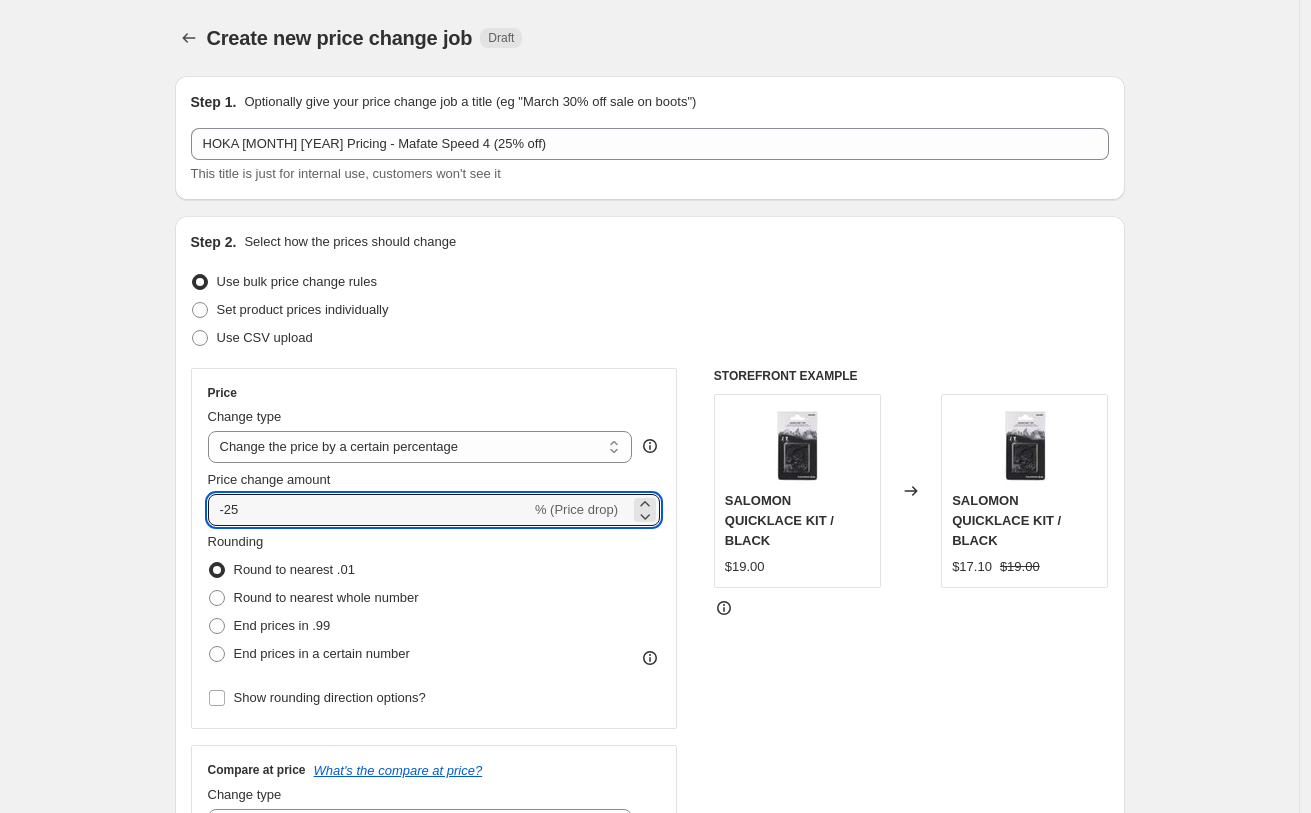 type on "-25" 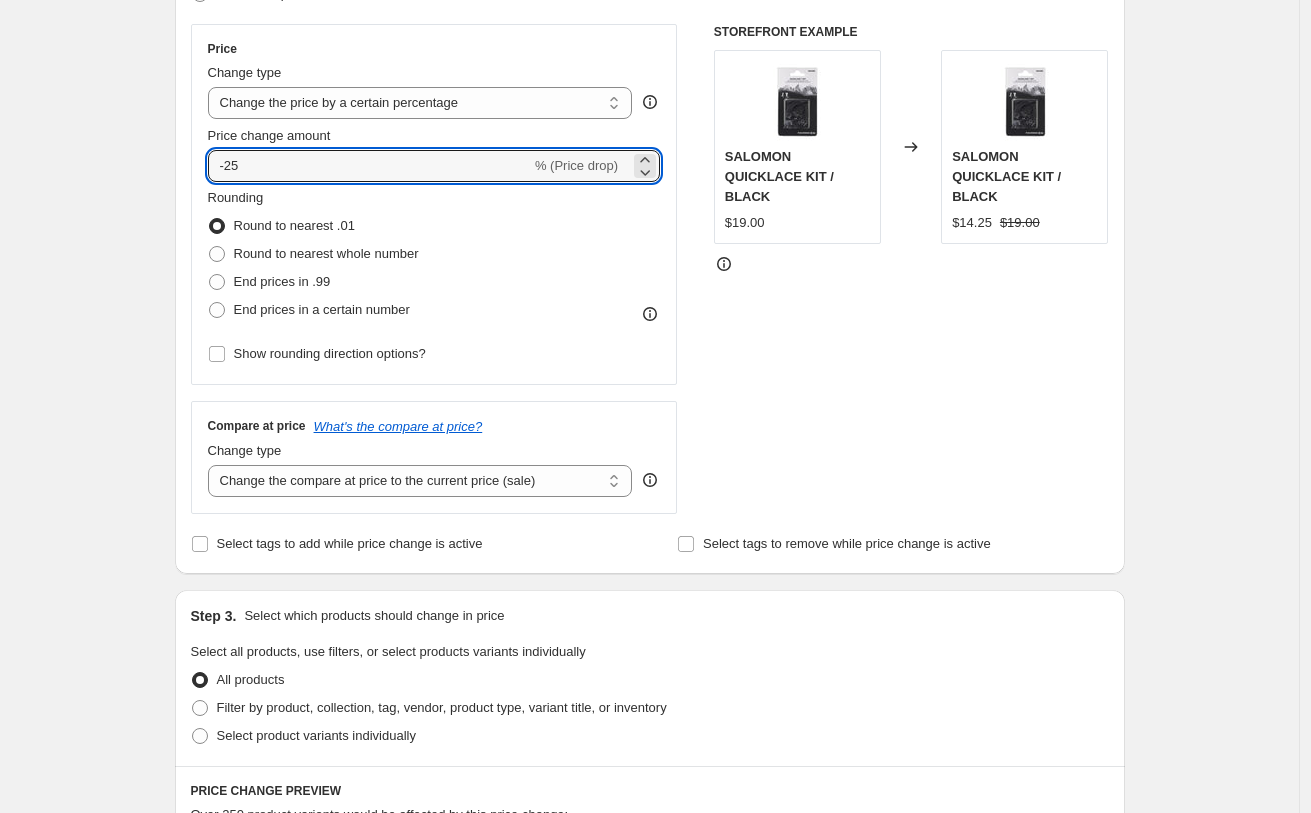 scroll, scrollTop: 347, scrollLeft: 0, axis: vertical 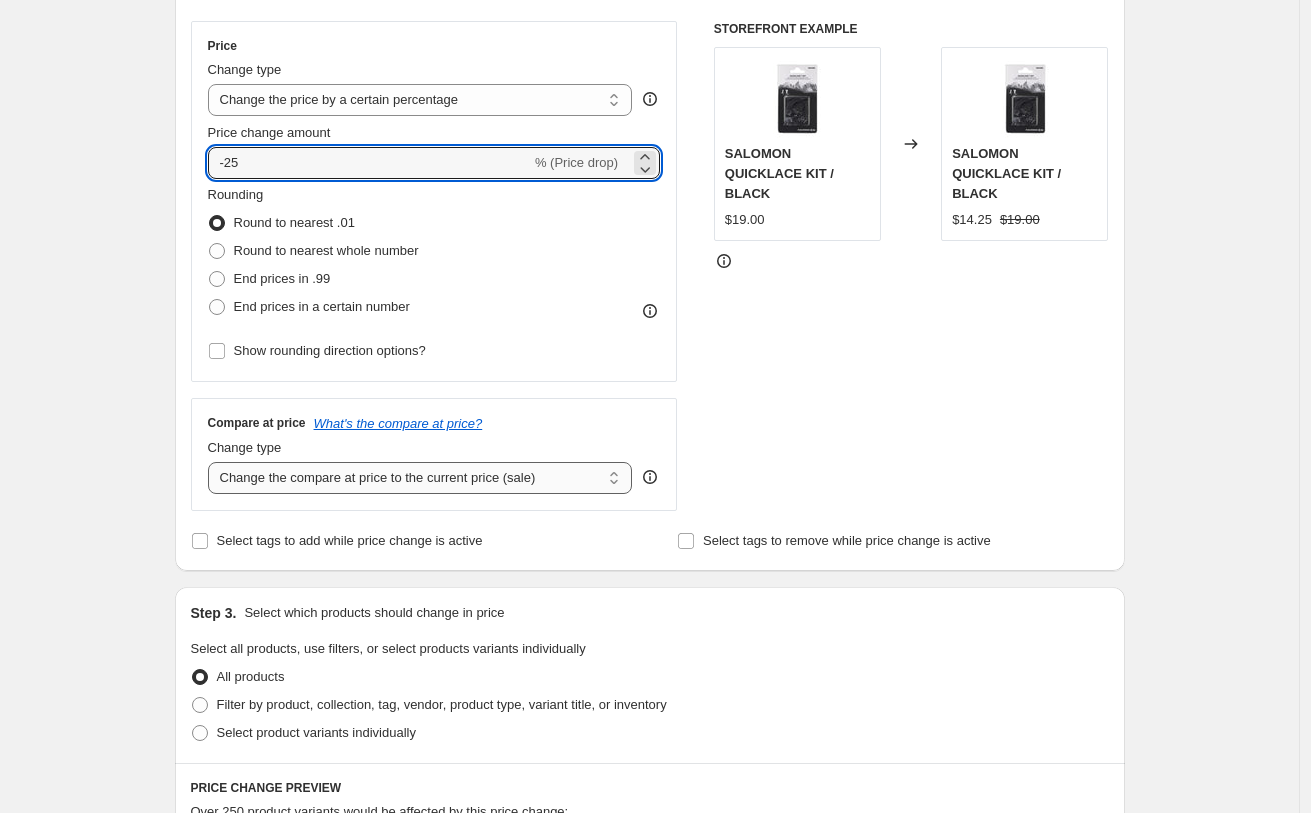 click on "Change the compare at price to the current price (sale) Change the compare at price to a certain amount Change the compare at price by a certain amount Change the compare at price by a certain percentage Change the compare at price by a certain amount relative to the actual price Change the compare at price by a certain percentage relative to the actual price Don't change the compare at price Remove the compare at price" at bounding box center [420, 478] 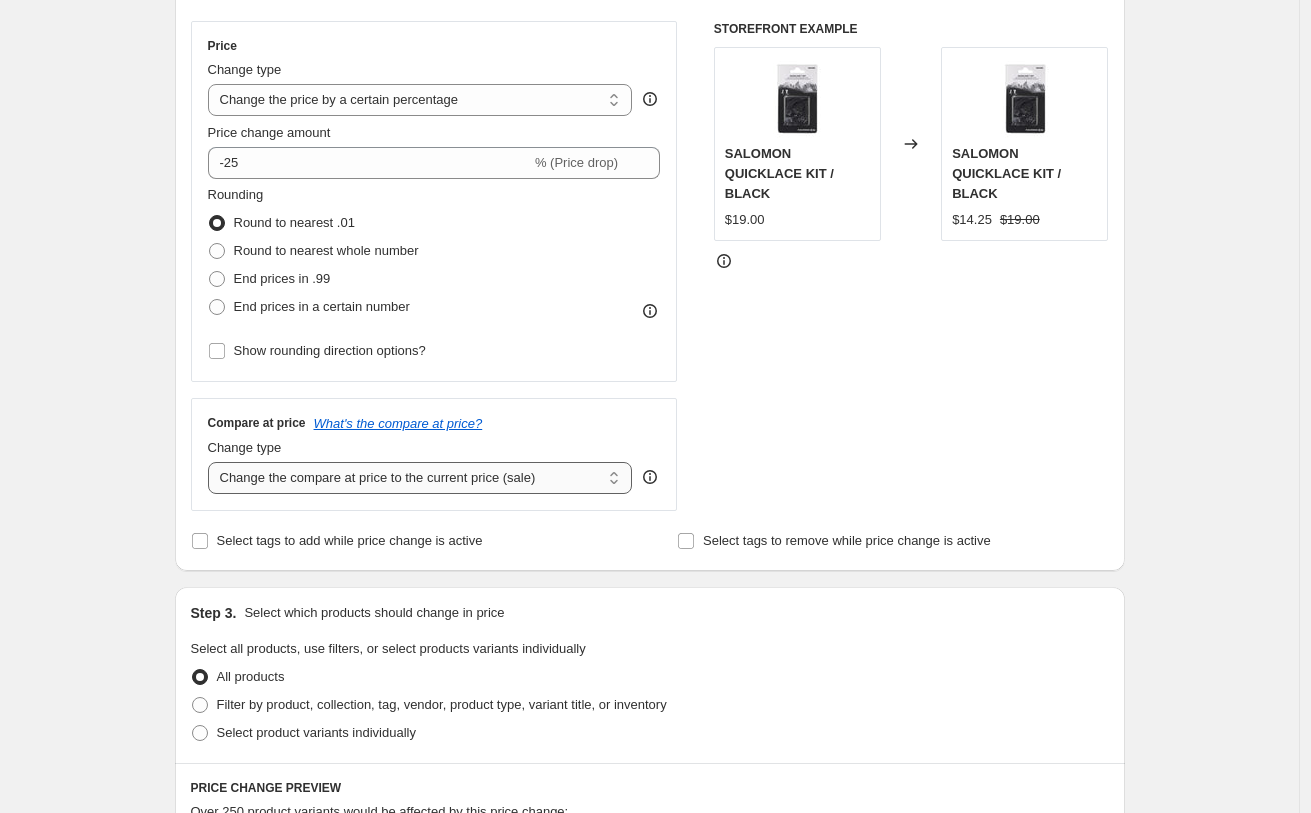 select on "to" 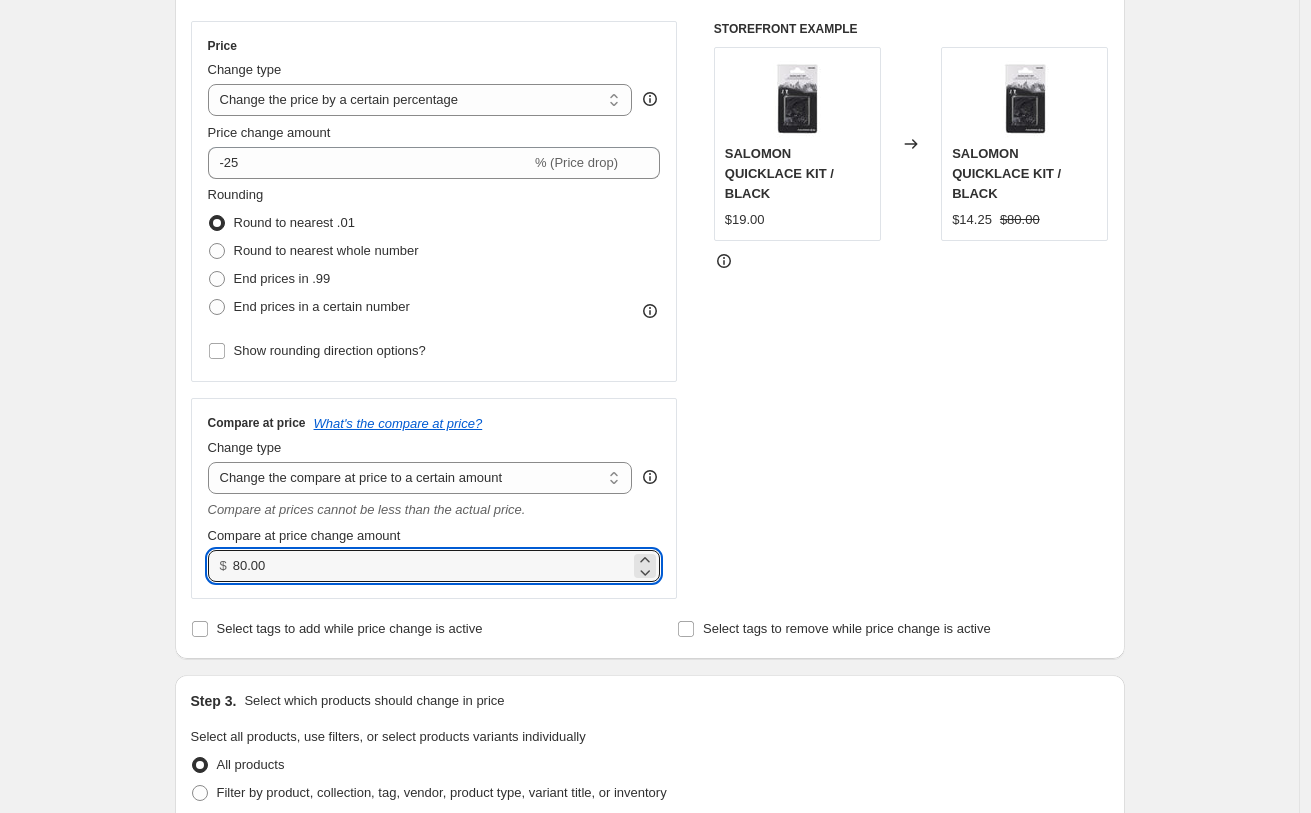 drag, startPoint x: 325, startPoint y: 567, endPoint x: 173, endPoint y: 560, distance: 152.1611 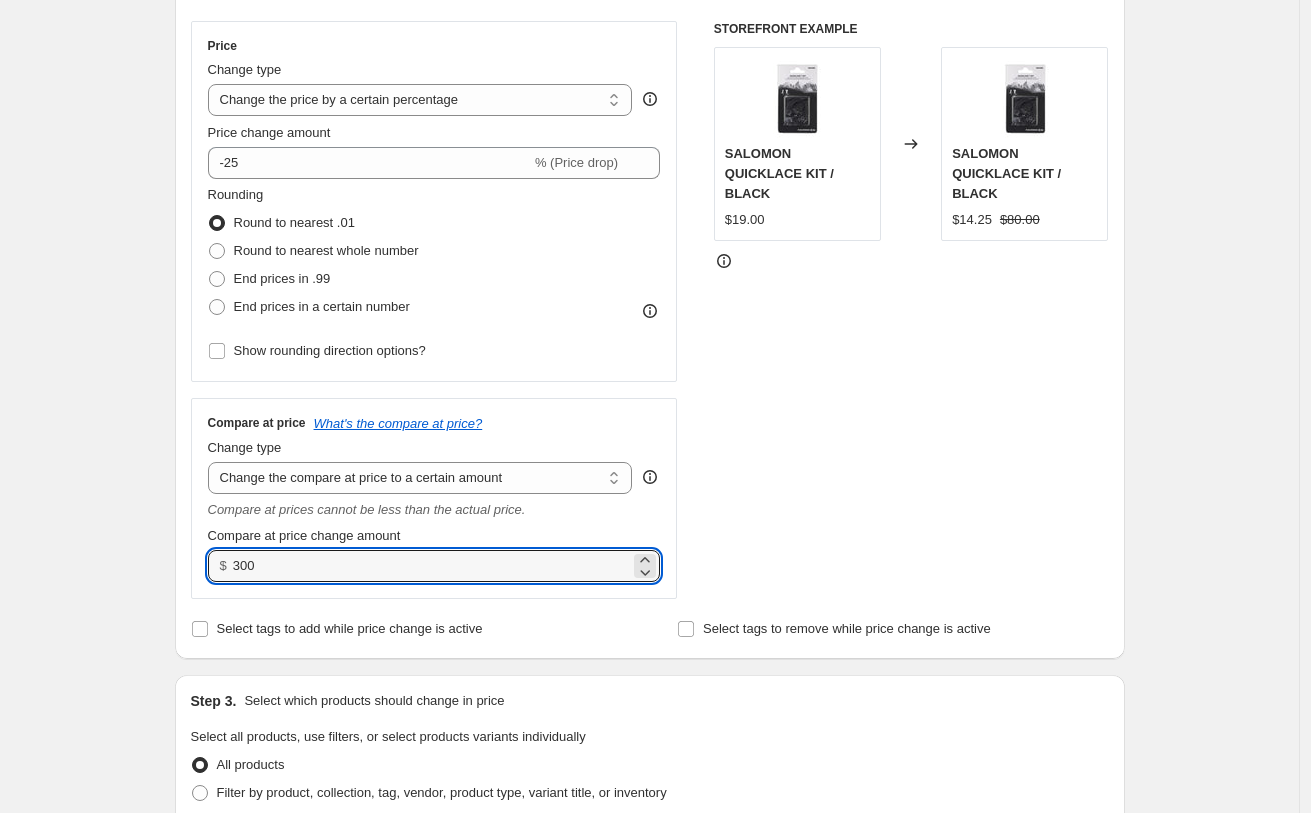 type on "300.00" 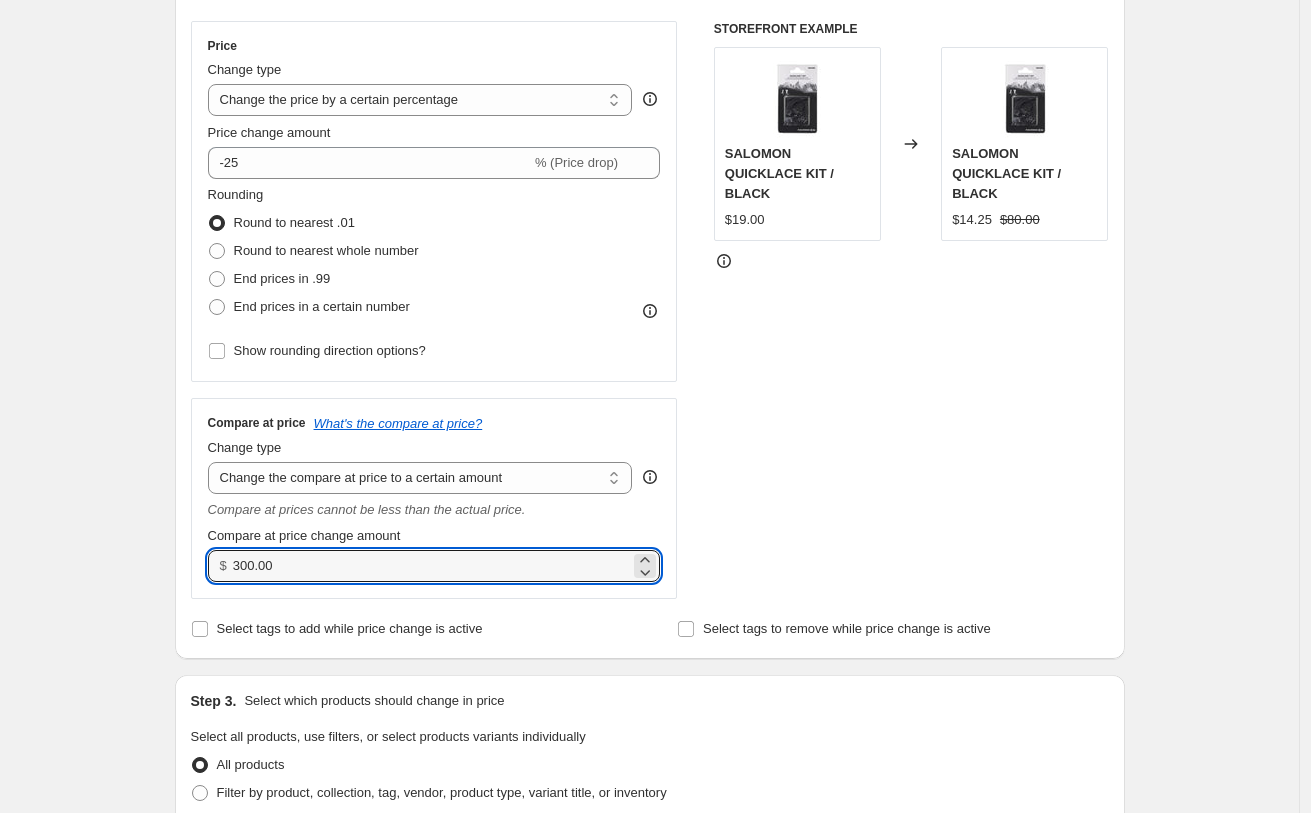 click on "Create new price change job. This page is ready Create new price change job Draft Step 1. Optionally give your price change job a title (eg "March 30% off sale on boots") HOKA [MONTH] [YEAR] Pricing - Mafate Speed 4 (25% off) This title is just for internal use, customers won't see it Step 2. Select how the prices should change Use bulk price change rules Set product prices individually Use CSV upload Price Change type Change the price to a certain amount Change the price by a certain amount Change the price by a certain percentage Change the price to the current compare at price (price before sale) Change the price by a certain amount relative to the compare at price Change the price by a certain percentage relative to the compare at price Don't change the price Change the price by a certain percentage relative to the cost per item Change price to certain cost margin Change the price by a certain percentage Price change amount -25 % (Price drop) Rounding Round to nearest .01 Round to nearest whole number $" at bounding box center [649, 706] 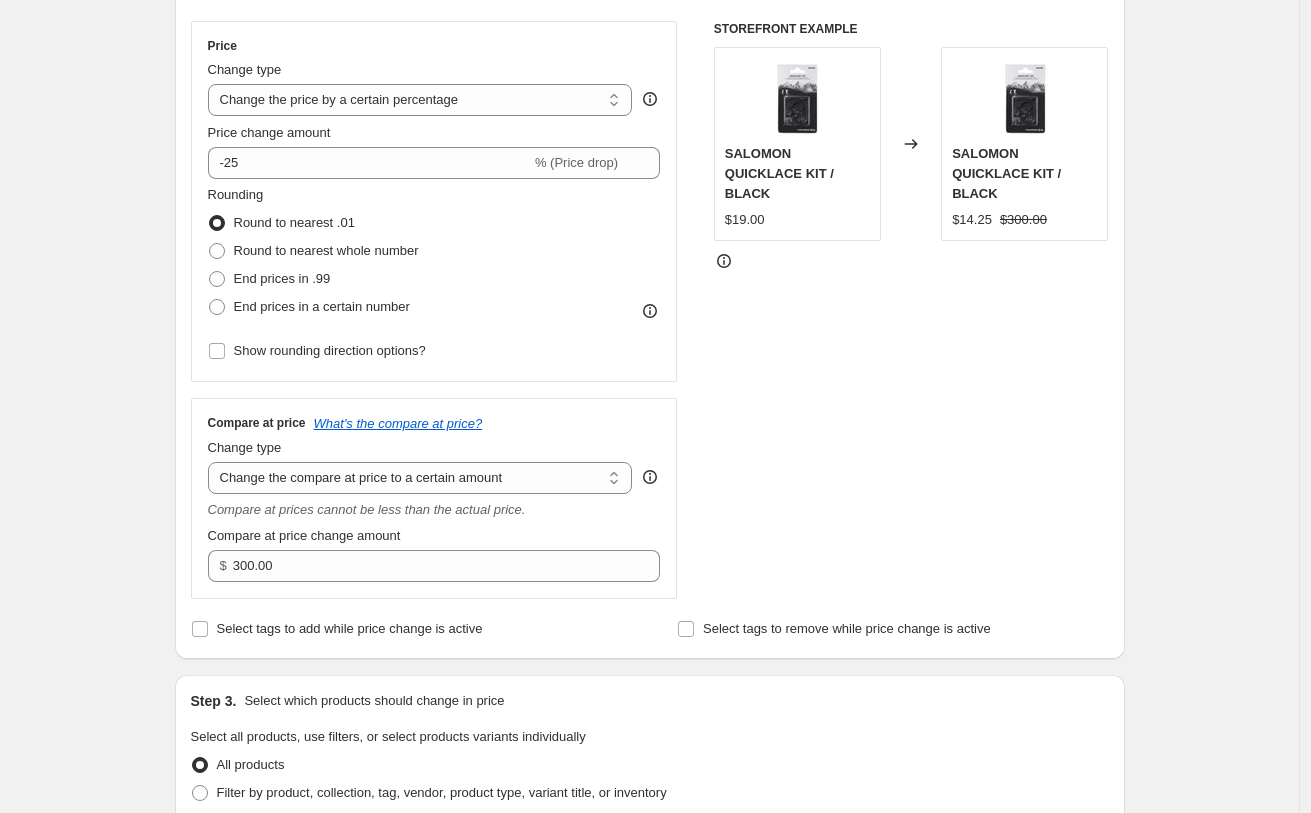 click on "Round to nearest .01" at bounding box center (281, 223) 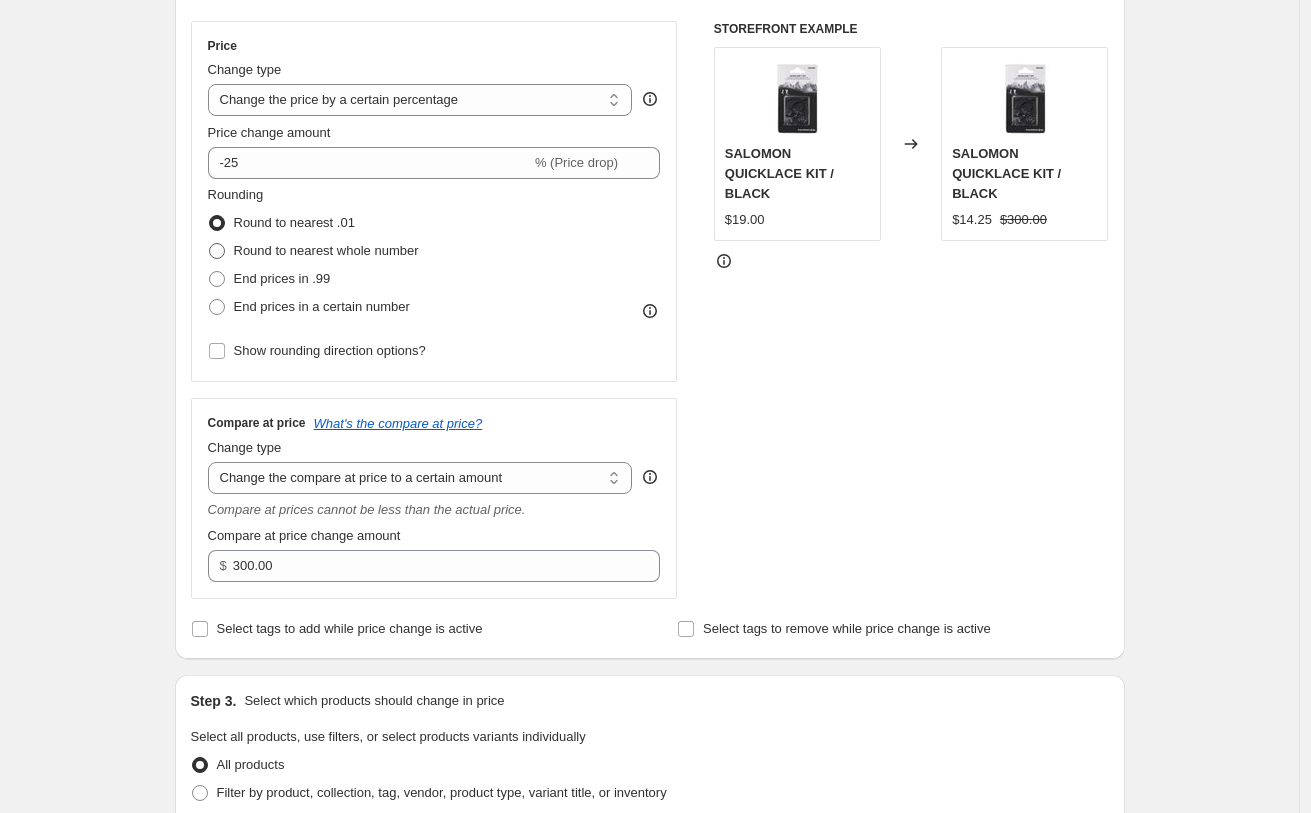 click on "Round to nearest whole number" at bounding box center (326, 250) 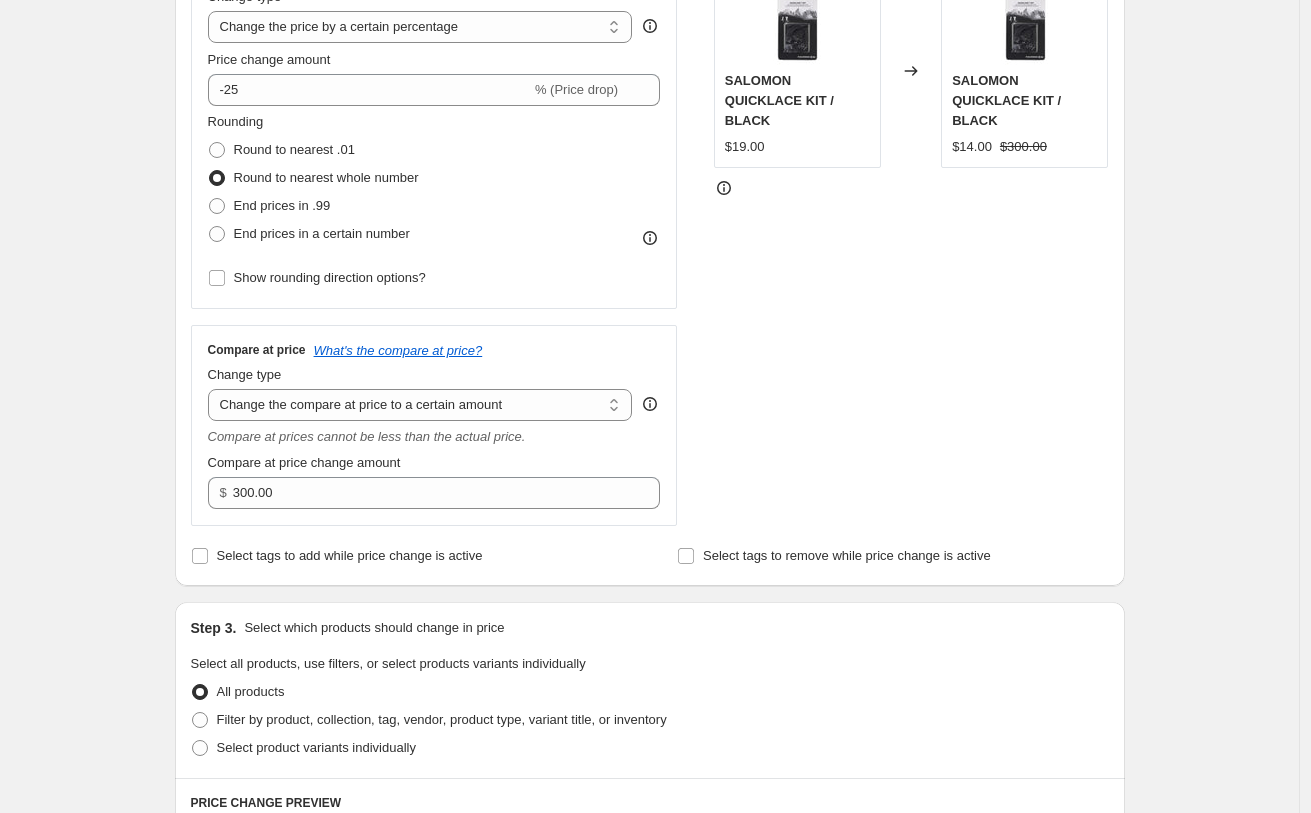 scroll, scrollTop: 522, scrollLeft: 0, axis: vertical 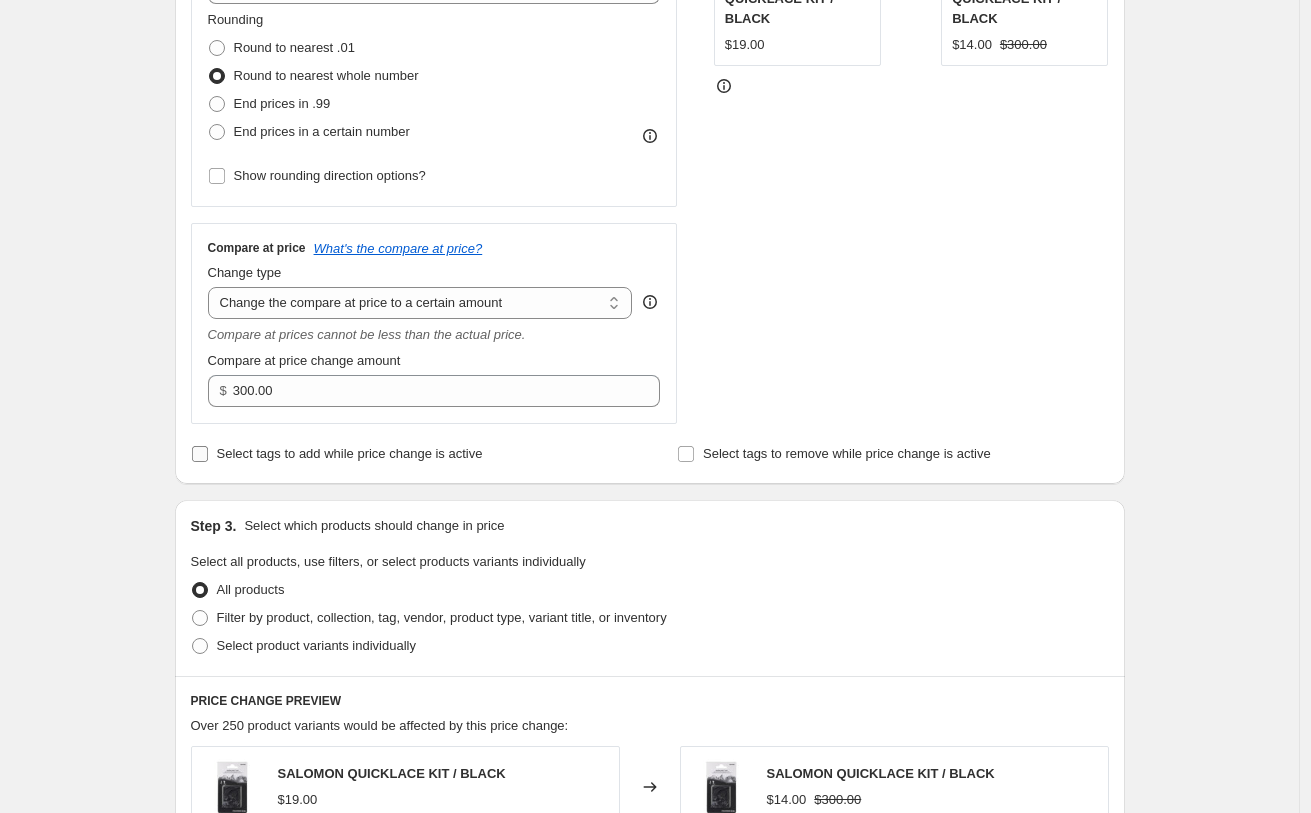 click on "Select tags to add while price change is active" at bounding box center (350, 453) 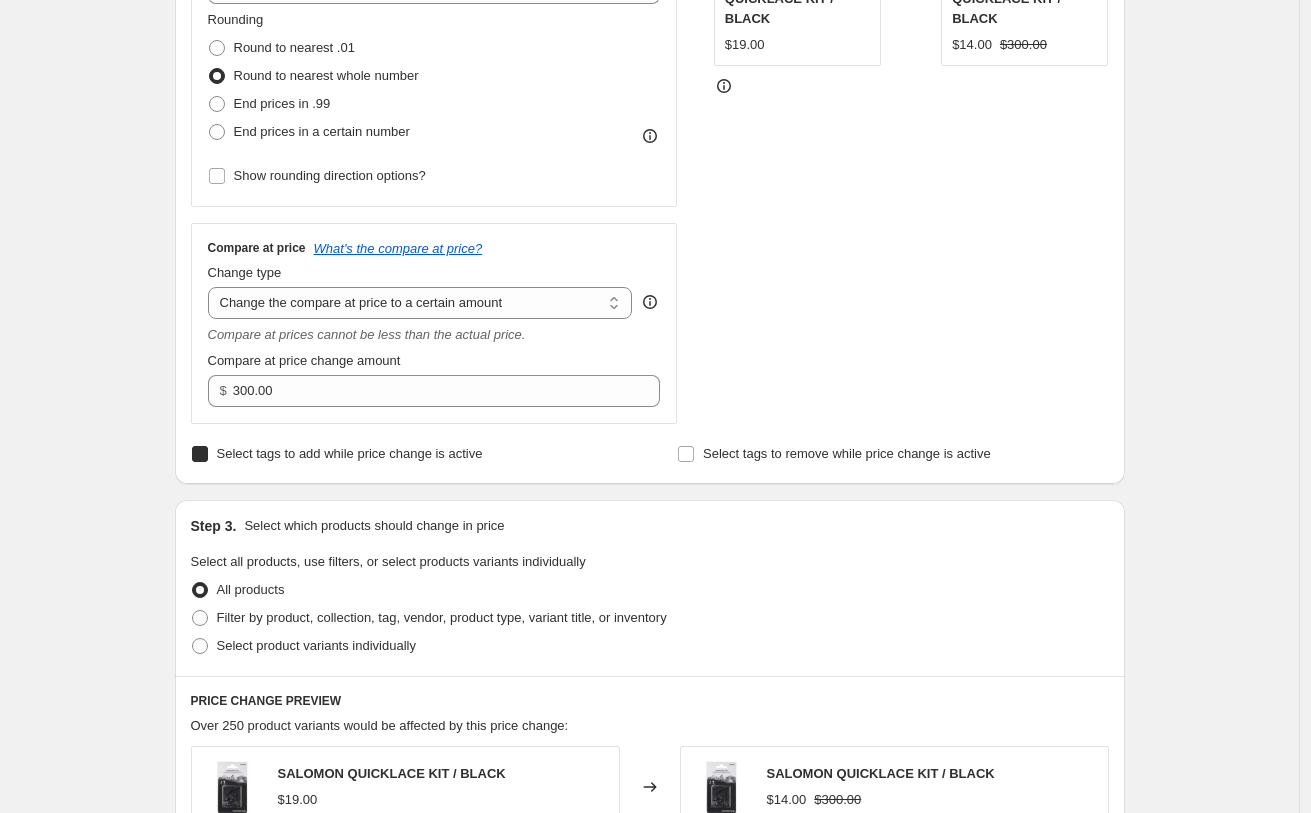 checkbox on "true" 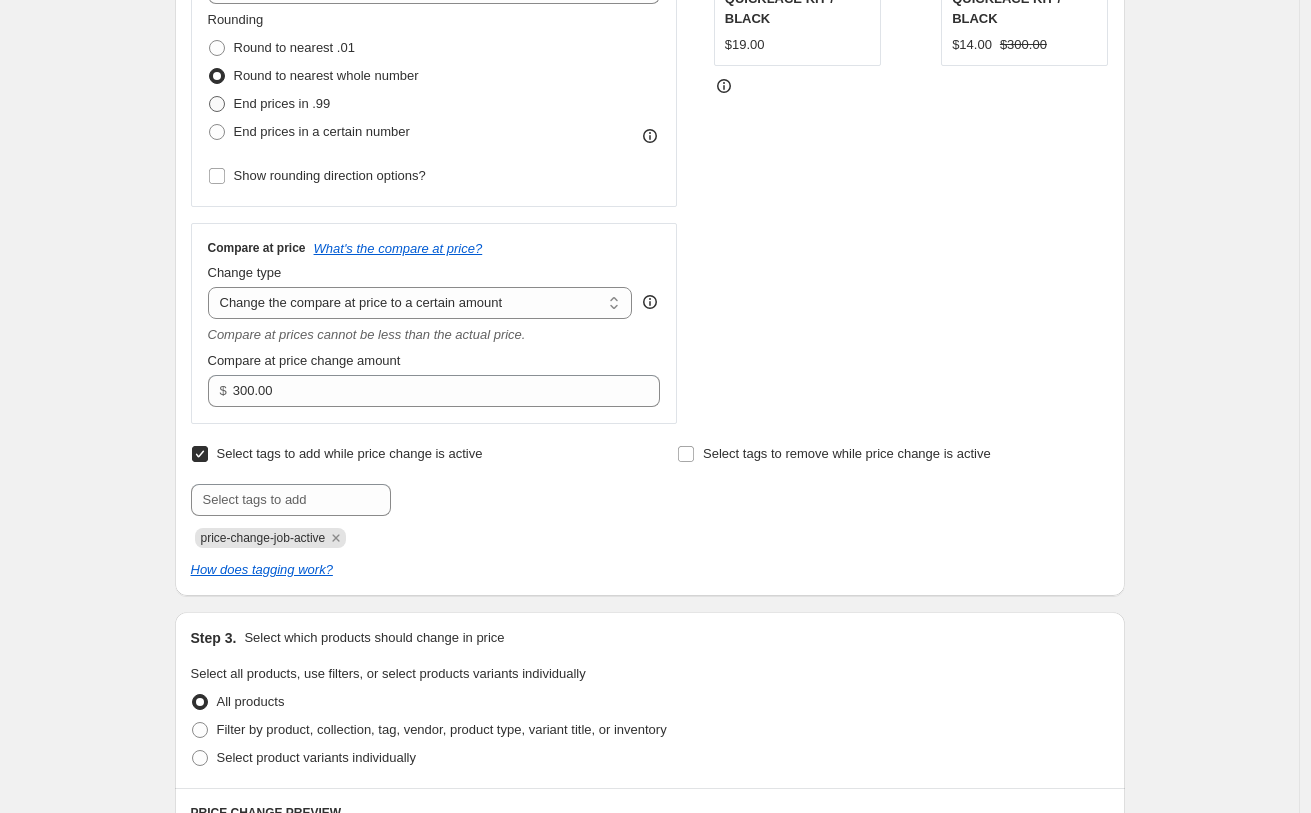 click on "End prices in .99" at bounding box center (282, 103) 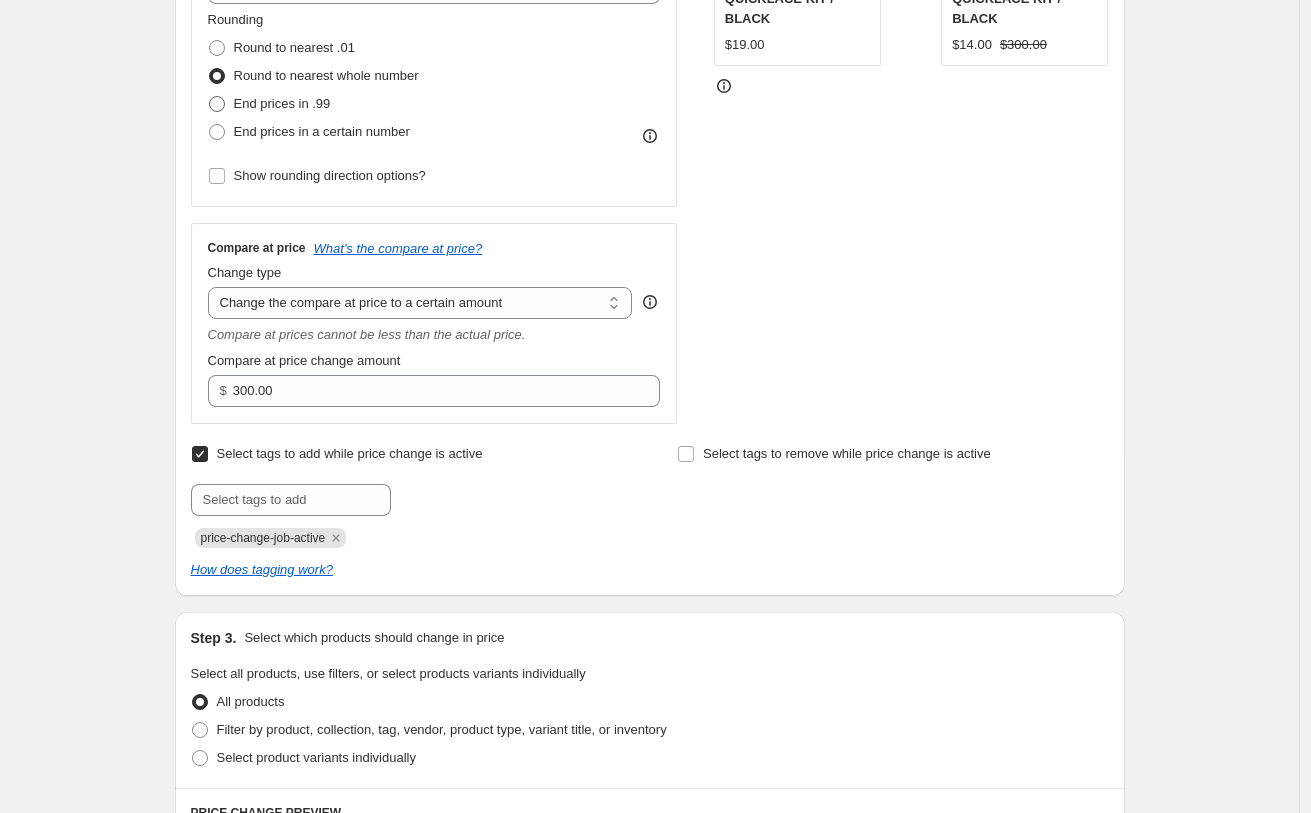 radio on "true" 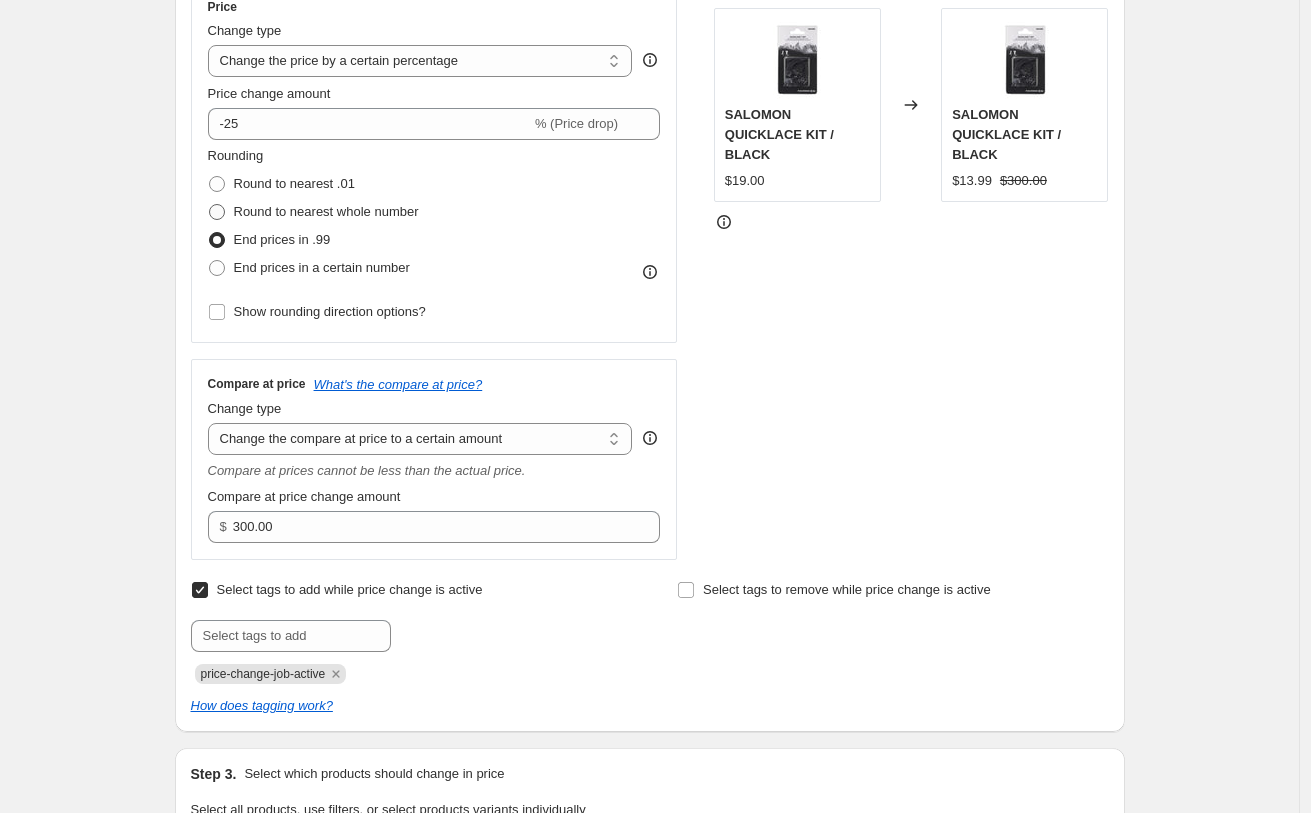 scroll, scrollTop: 378, scrollLeft: 0, axis: vertical 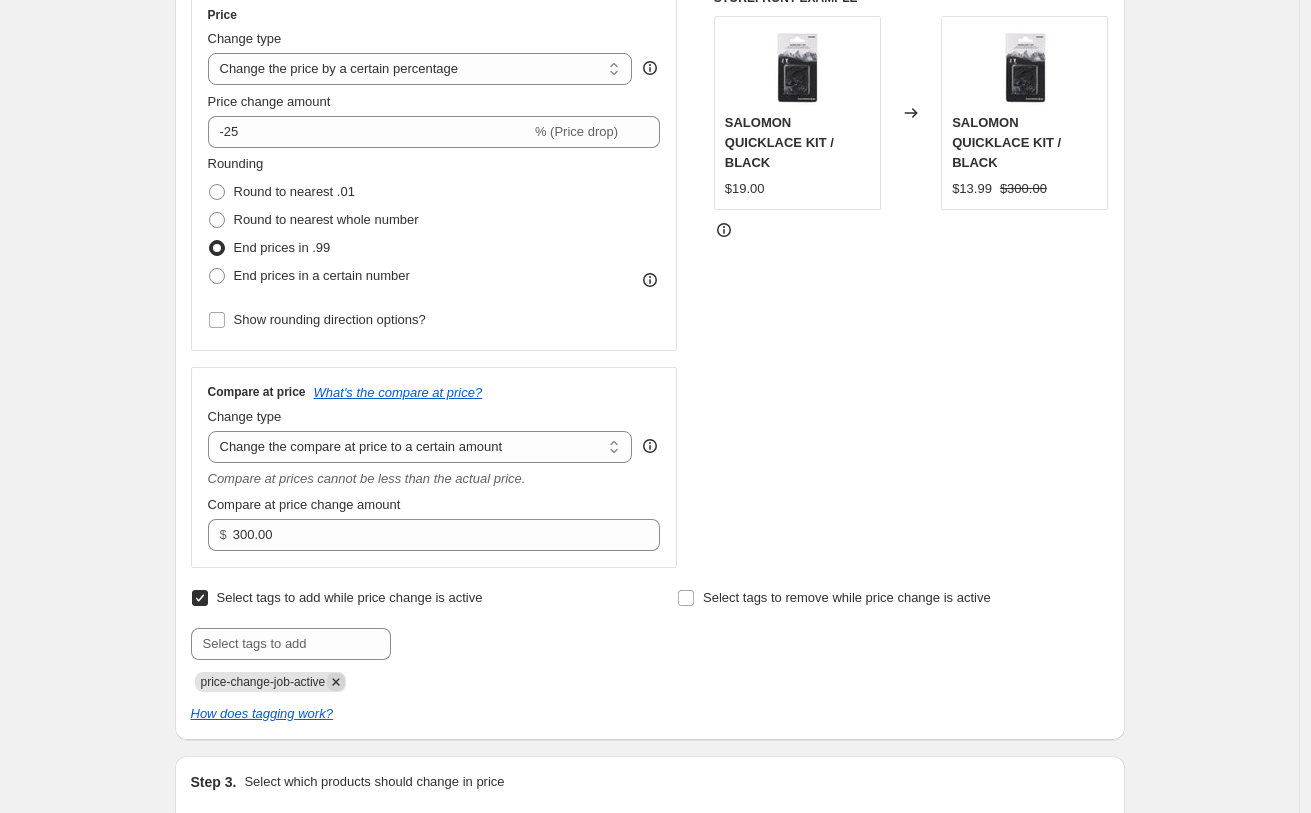 click 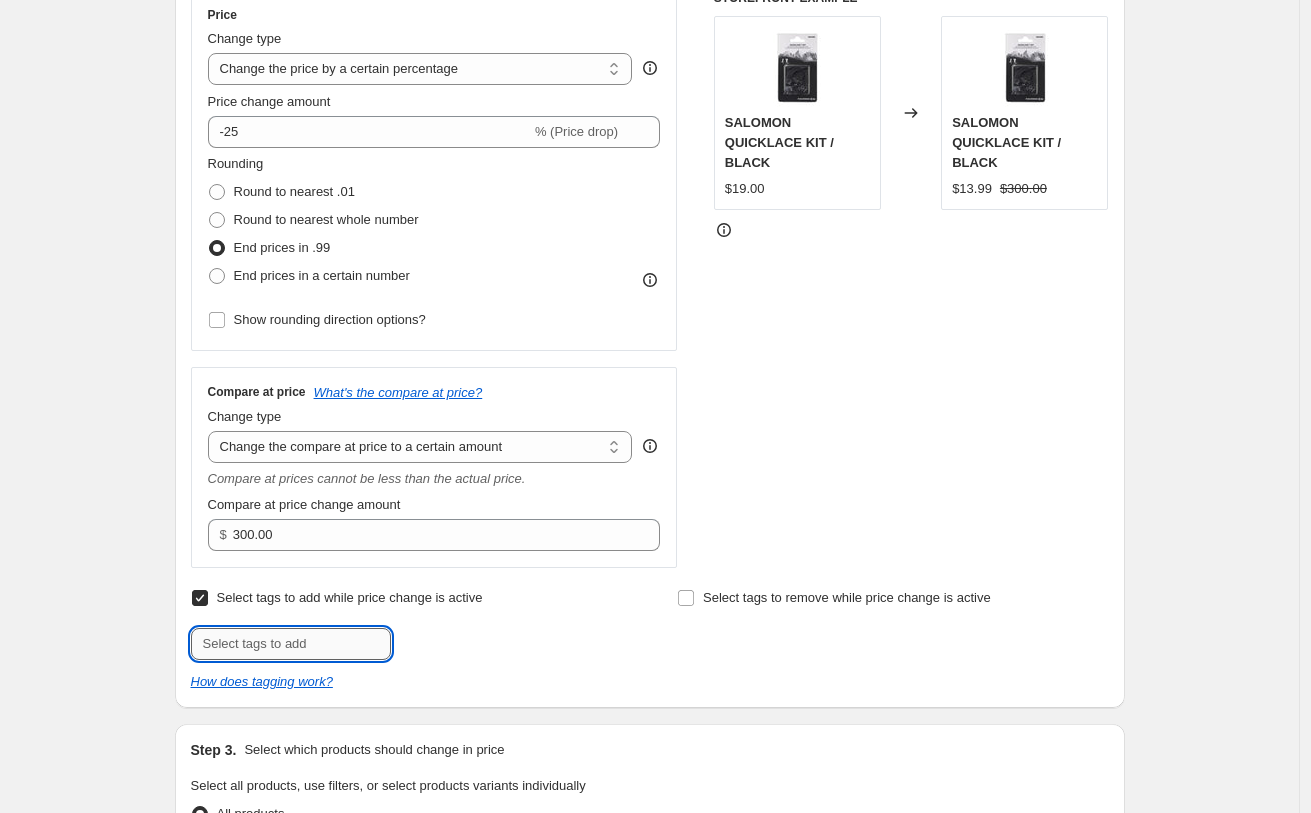 click at bounding box center [291, 644] 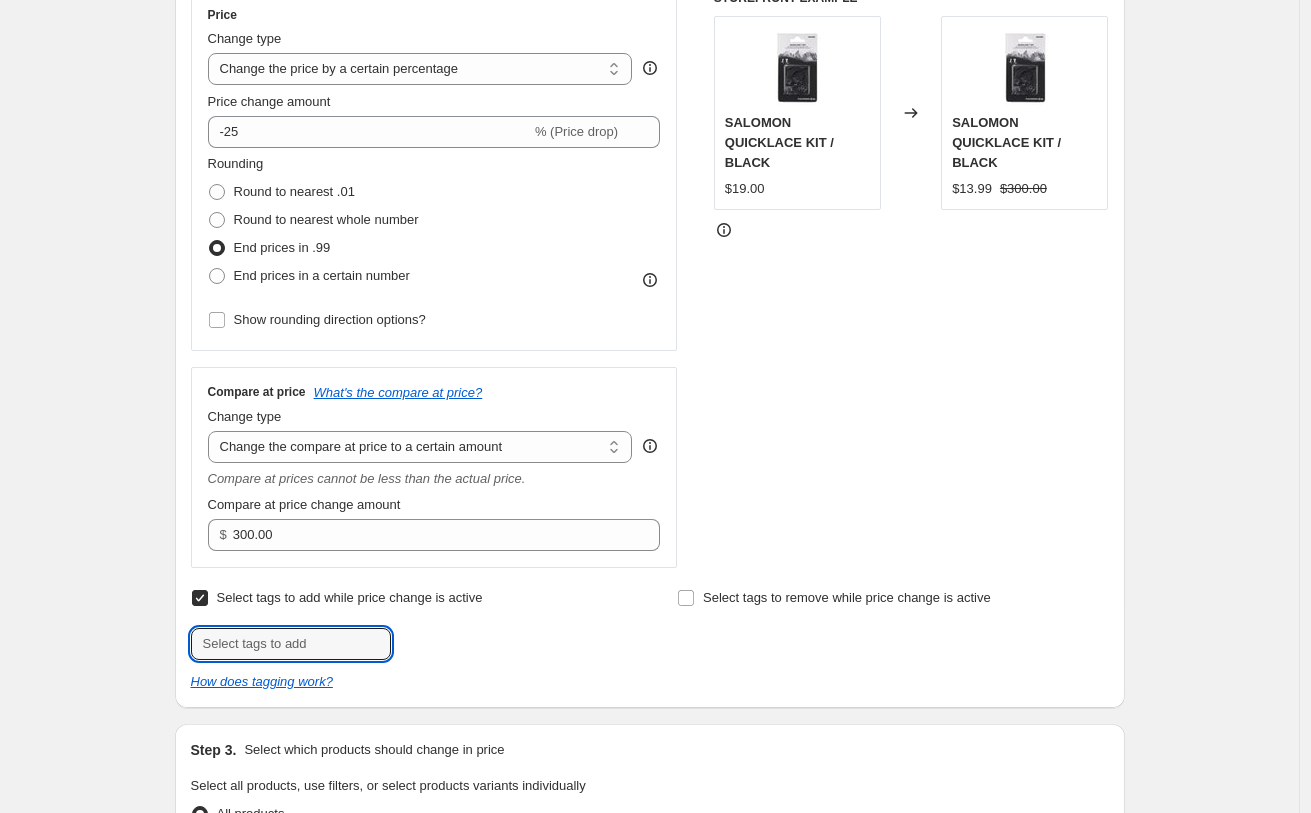 click on "Select tags to add while price change is active" at bounding box center [350, 597] 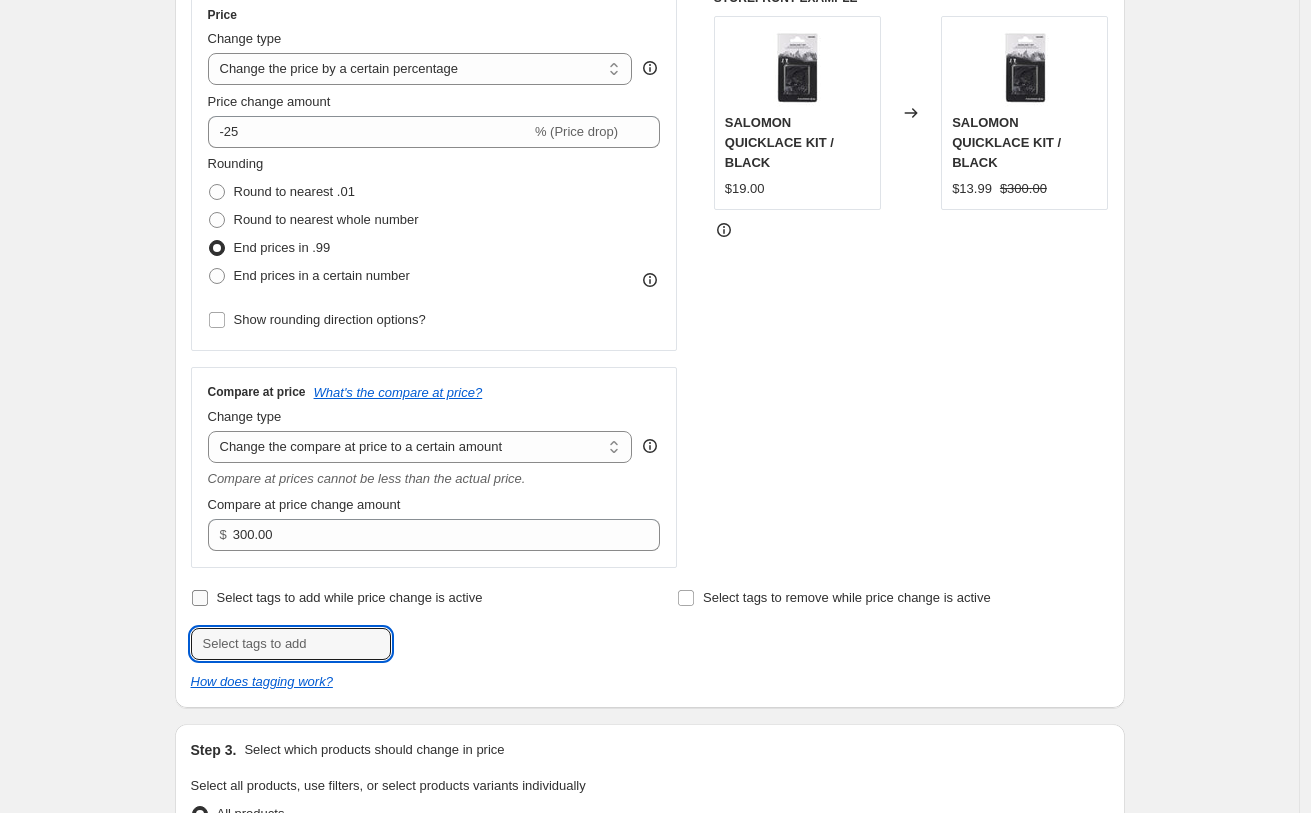 checkbox on "false" 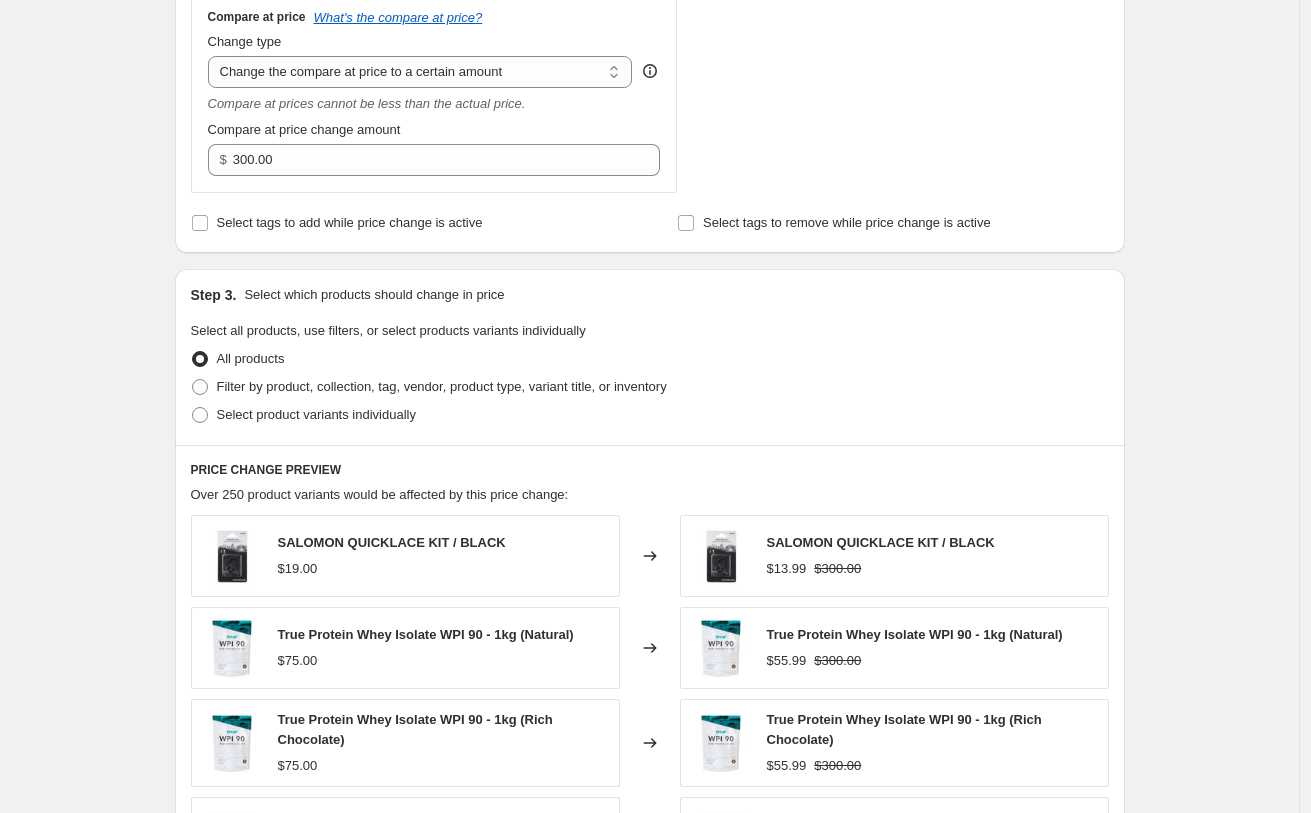 scroll, scrollTop: 757, scrollLeft: 0, axis: vertical 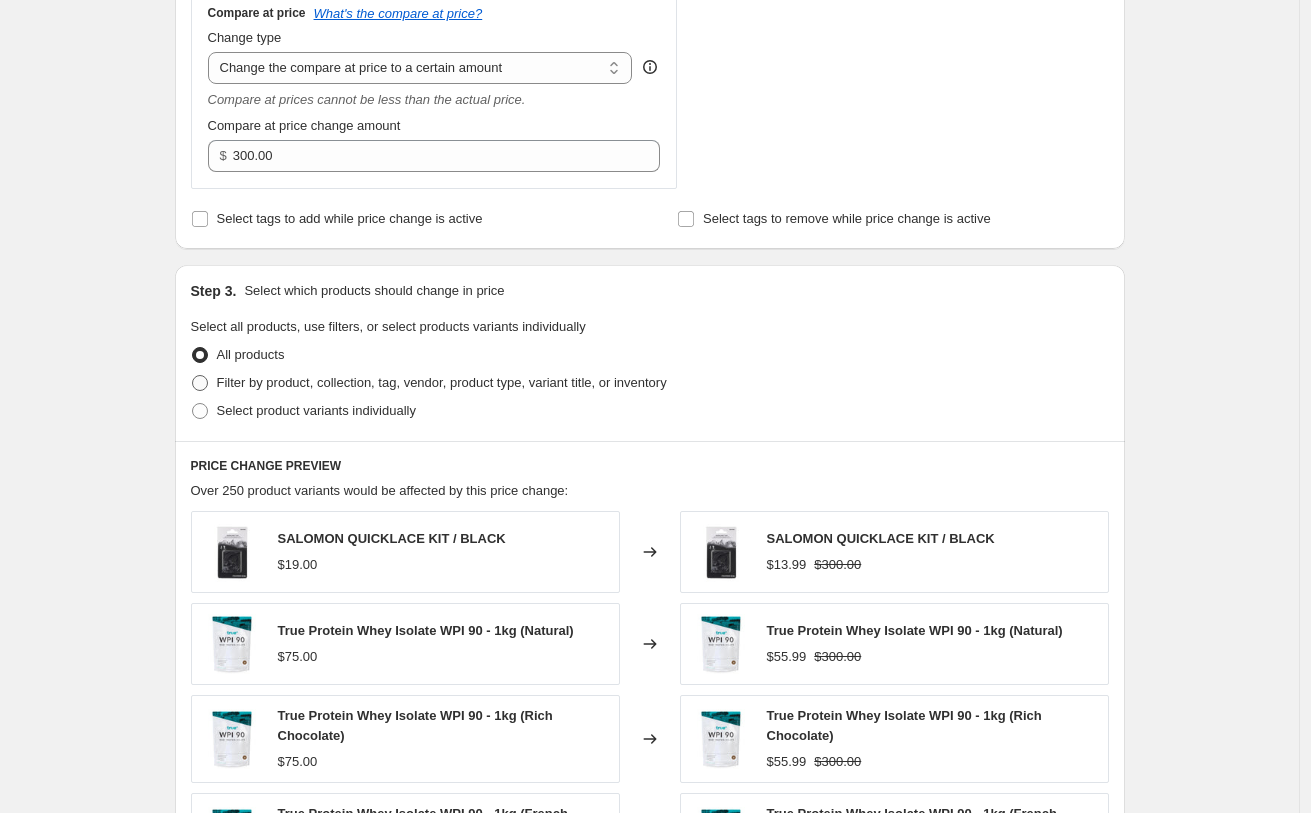 click on "Filter by product, collection, tag, vendor, product type, variant title, or inventory" at bounding box center (442, 382) 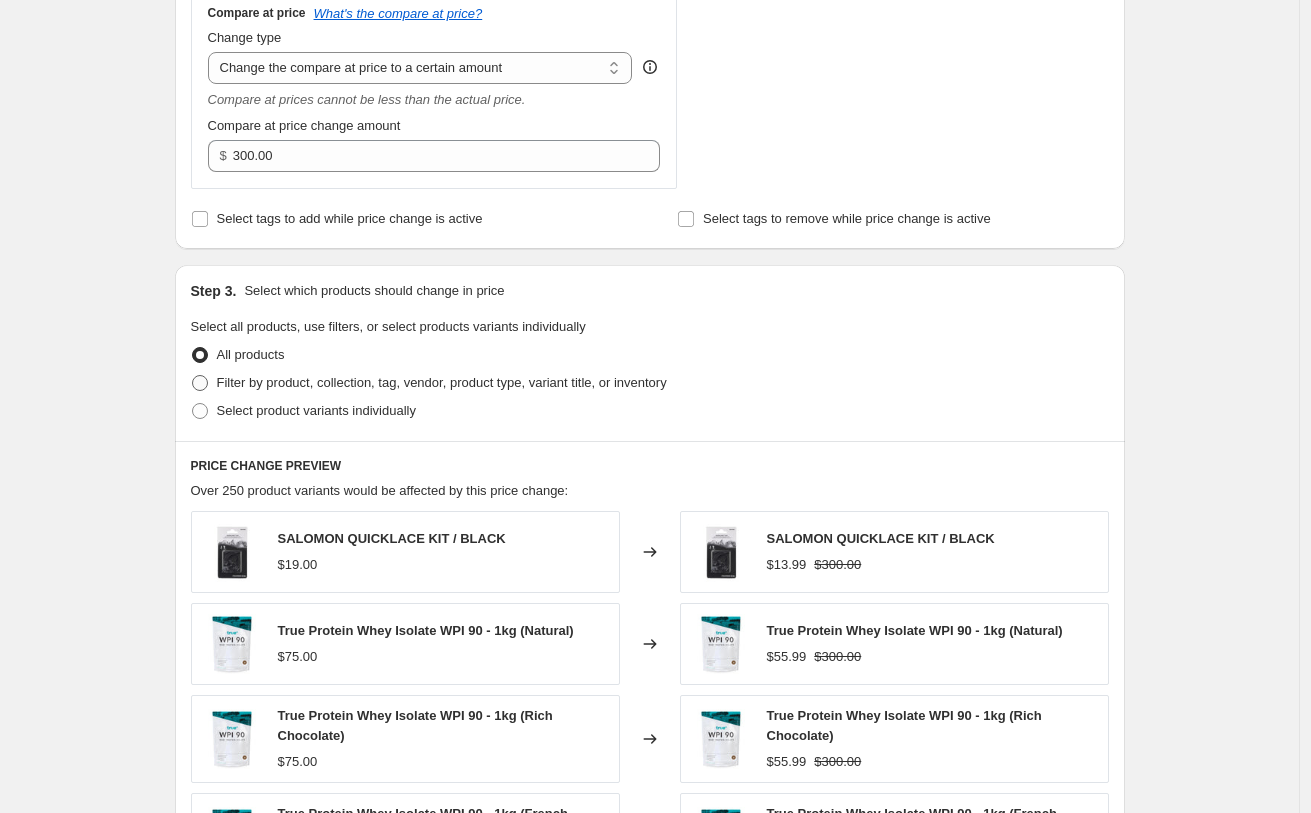 radio on "true" 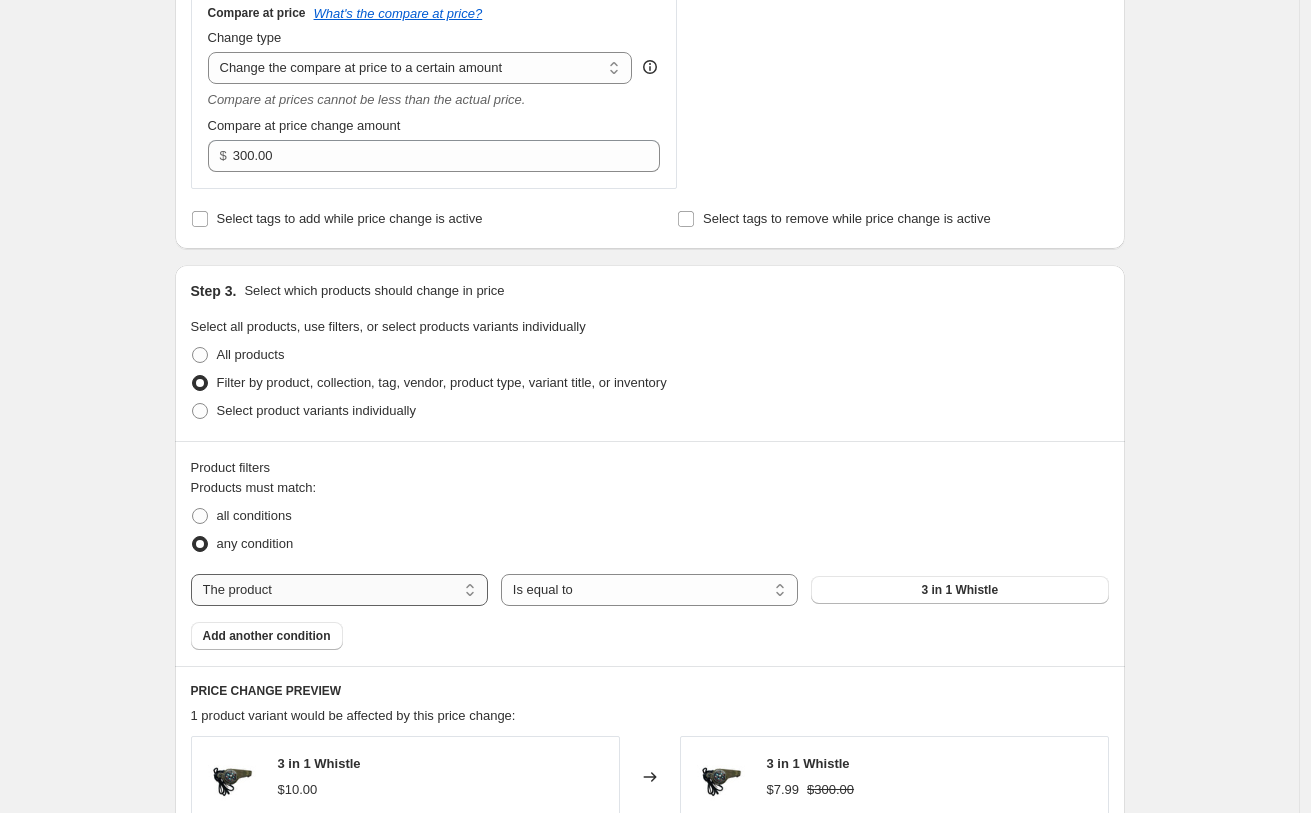 click on "The product The product's collection The product's tag The product's vendor The product's type The product's status The variant's title Inventory quantity" at bounding box center [339, 590] 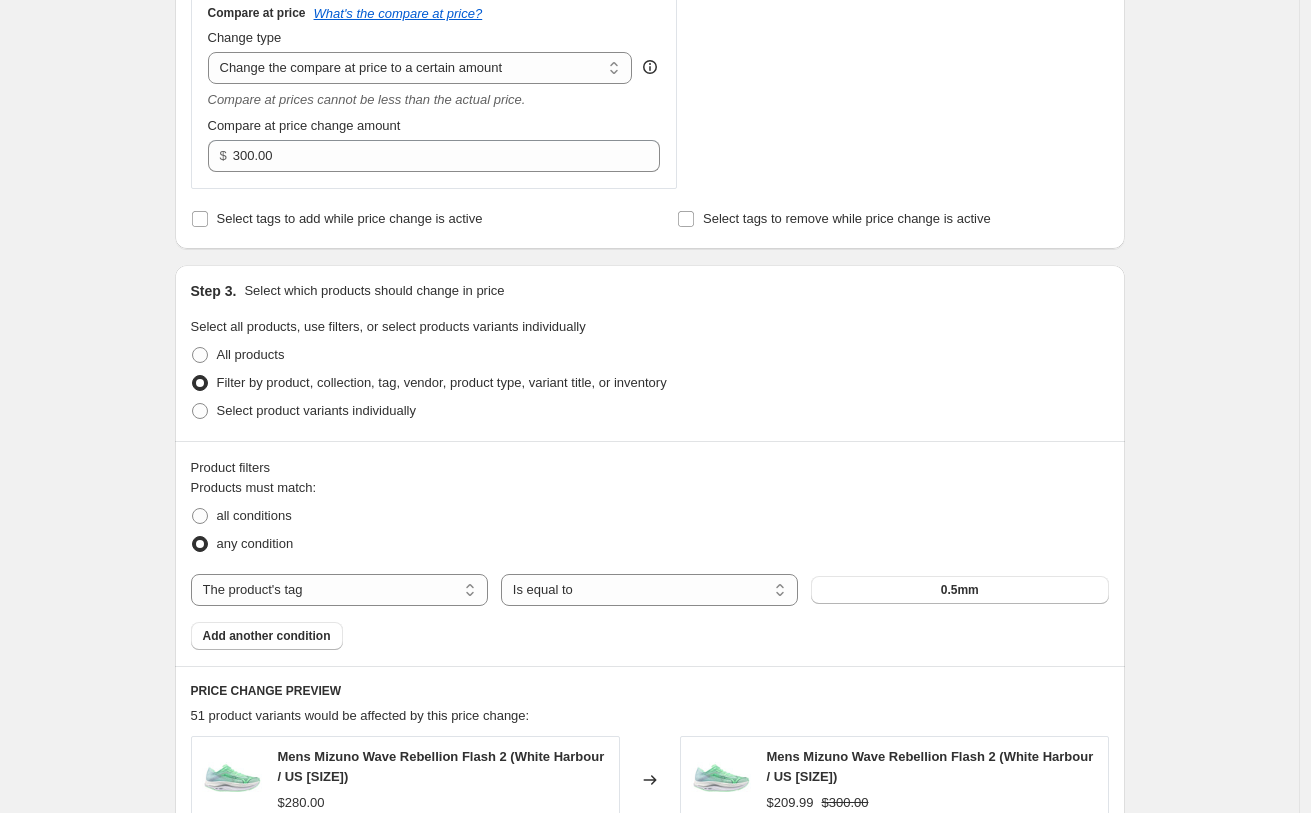 click on "0.5mm" at bounding box center [959, 590] 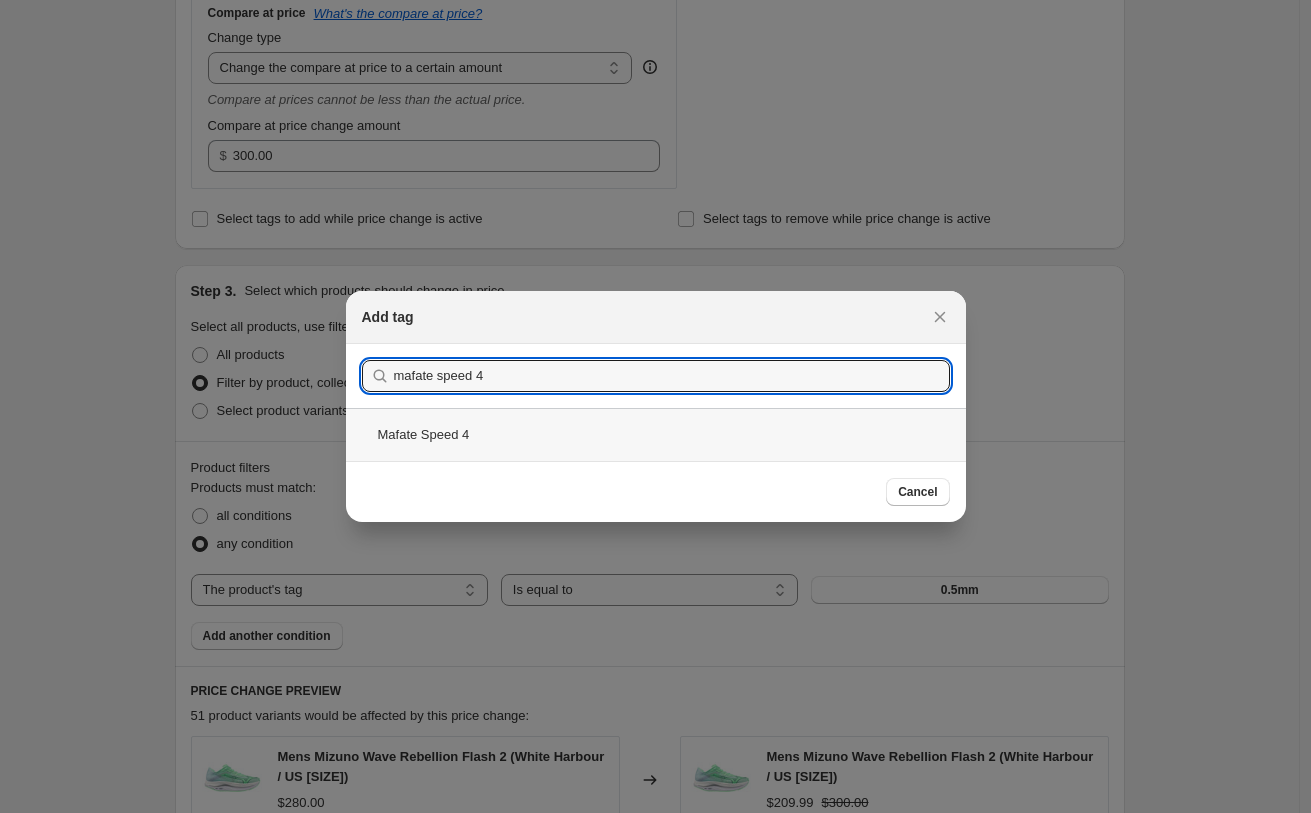 type on "mafate speed 4" 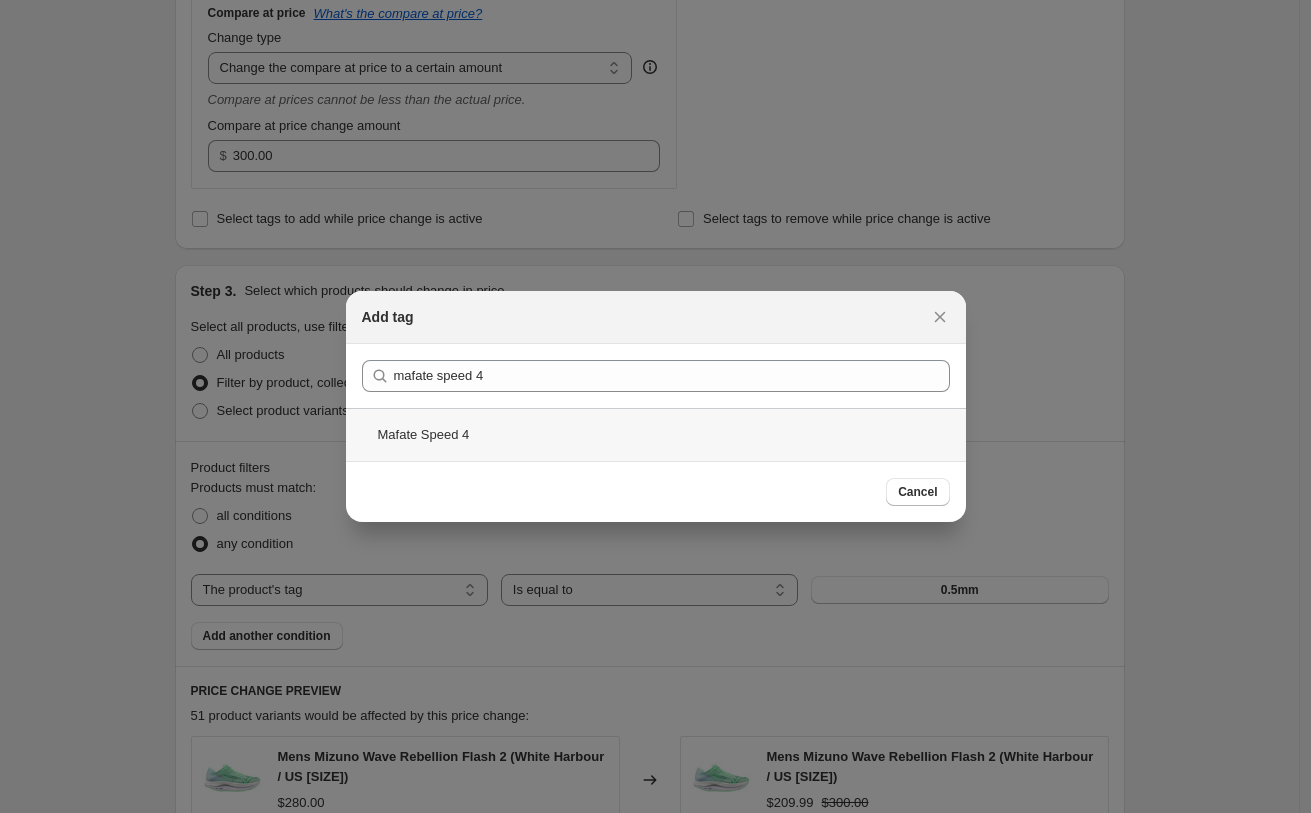 click on "Mafate Speed 4" at bounding box center [656, 434] 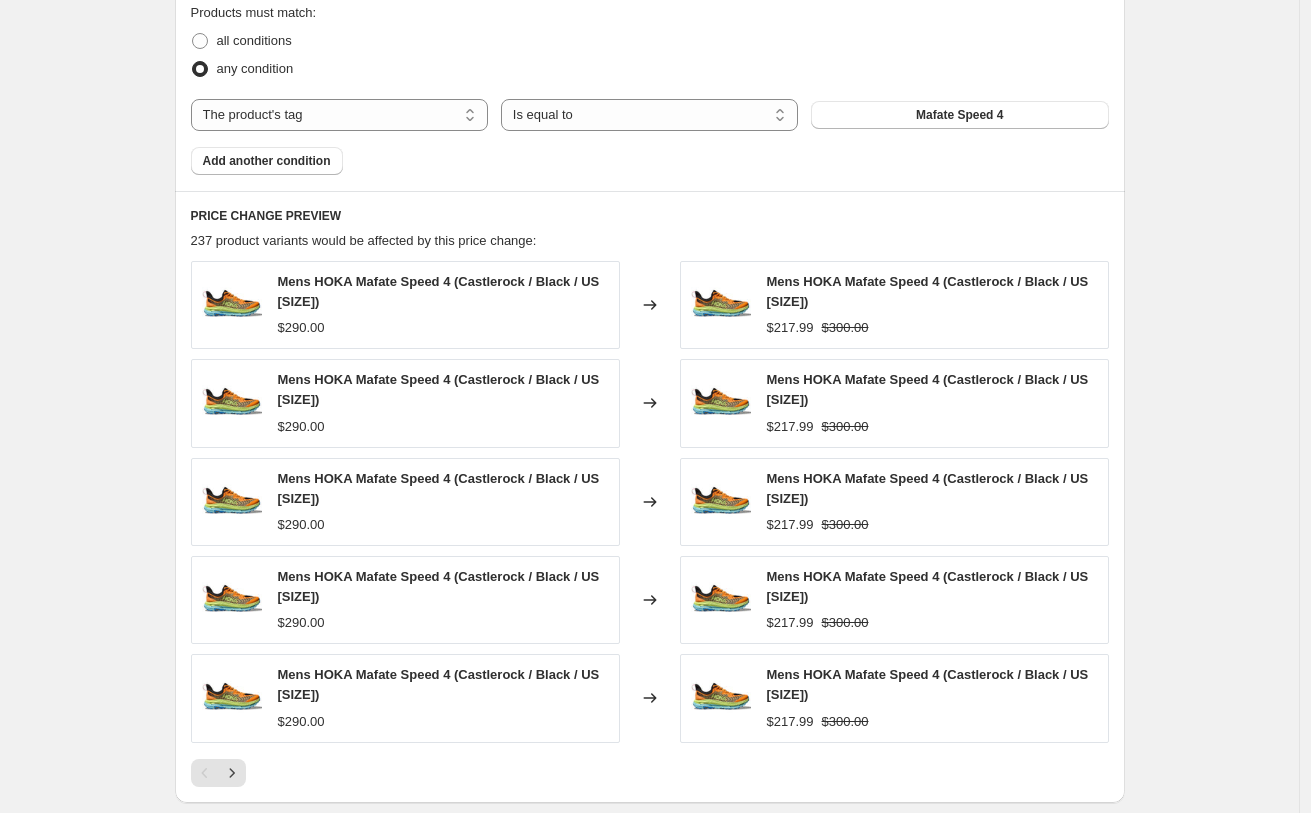 scroll, scrollTop: 1532, scrollLeft: 0, axis: vertical 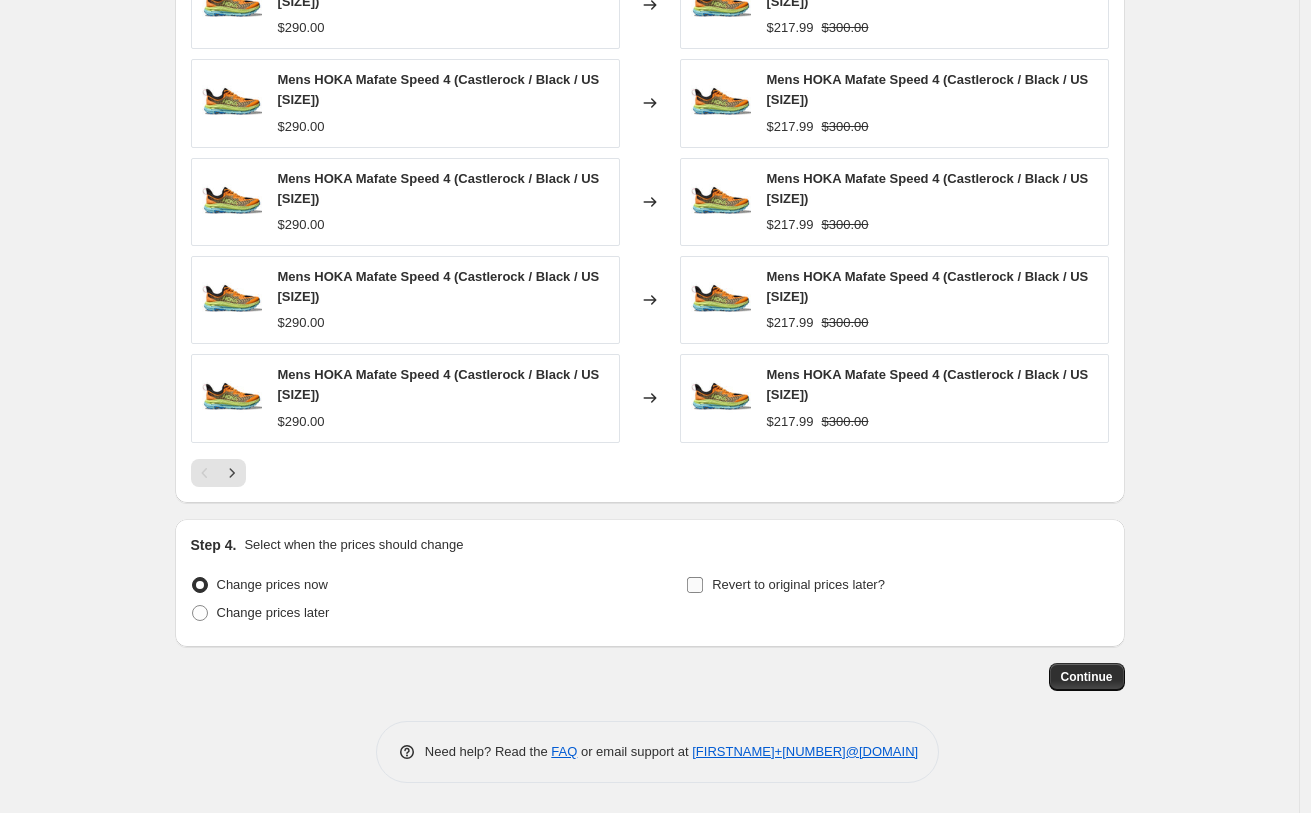 click on "Revert to original prices later?" at bounding box center [798, 584] 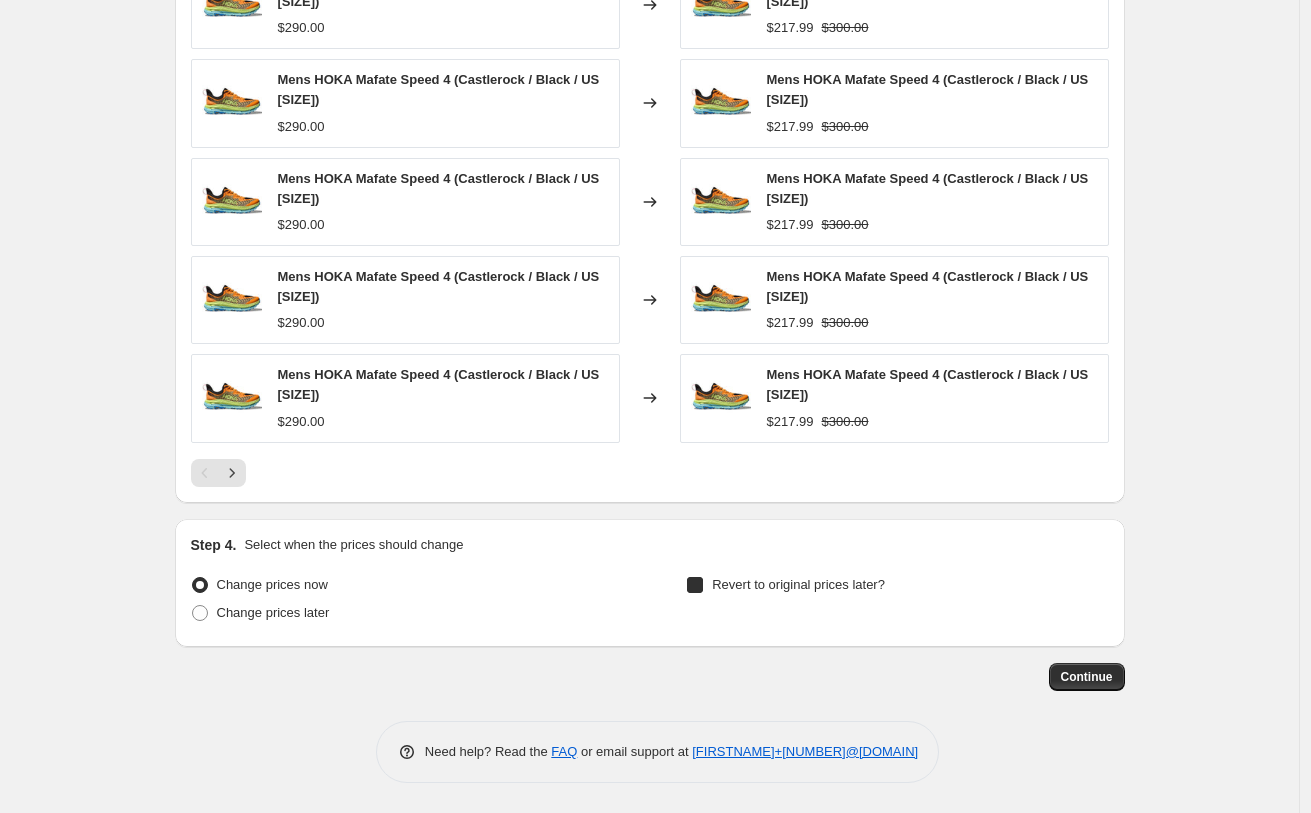 checkbox on "true" 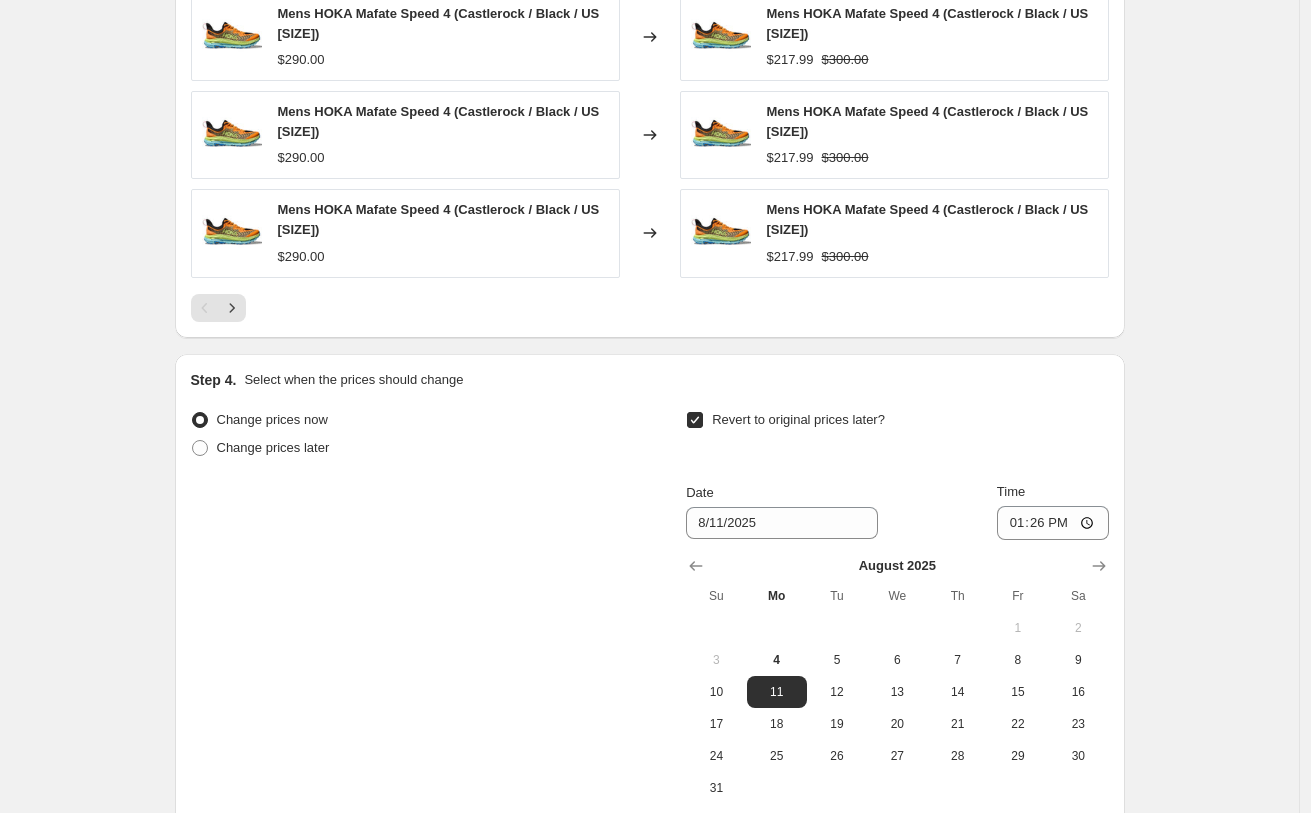 scroll, scrollTop: 1906, scrollLeft: 0, axis: vertical 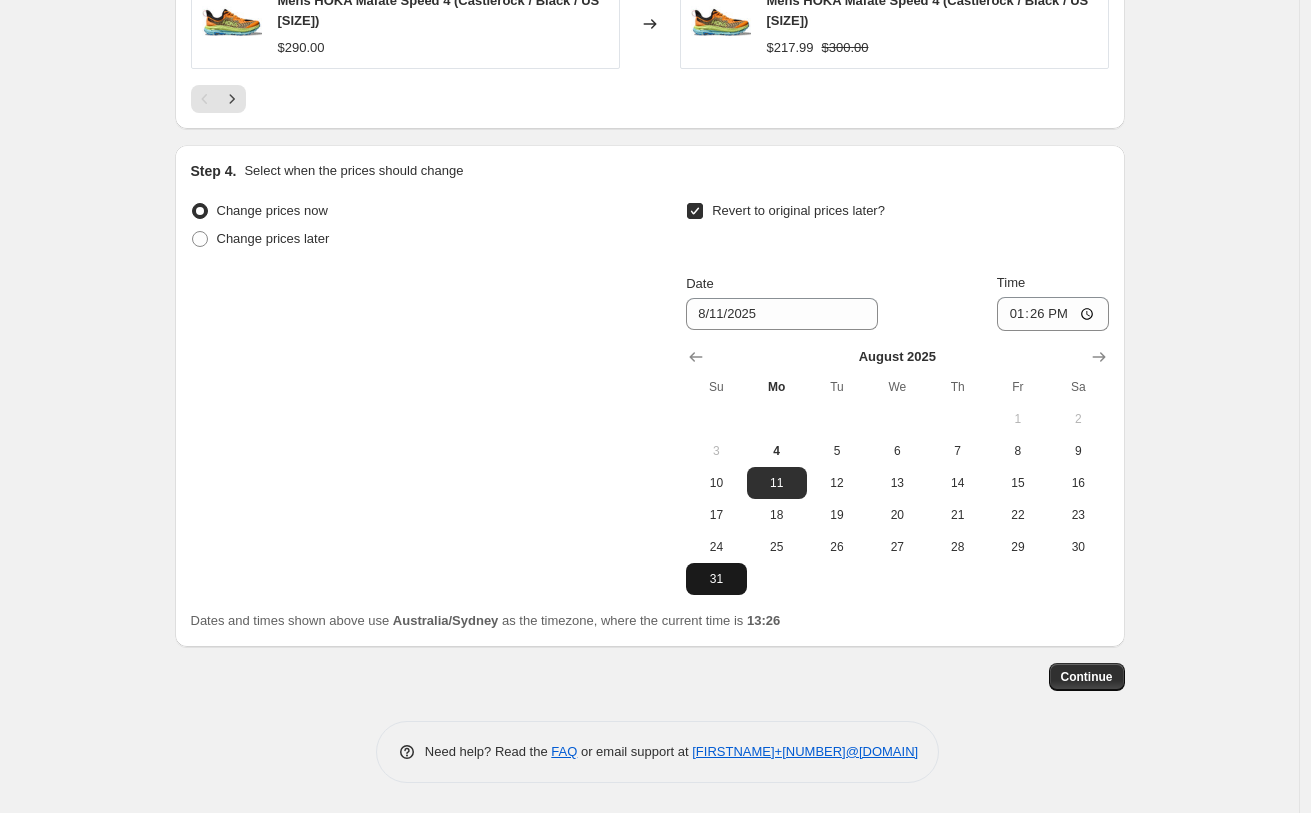 click on "31" at bounding box center (716, 579) 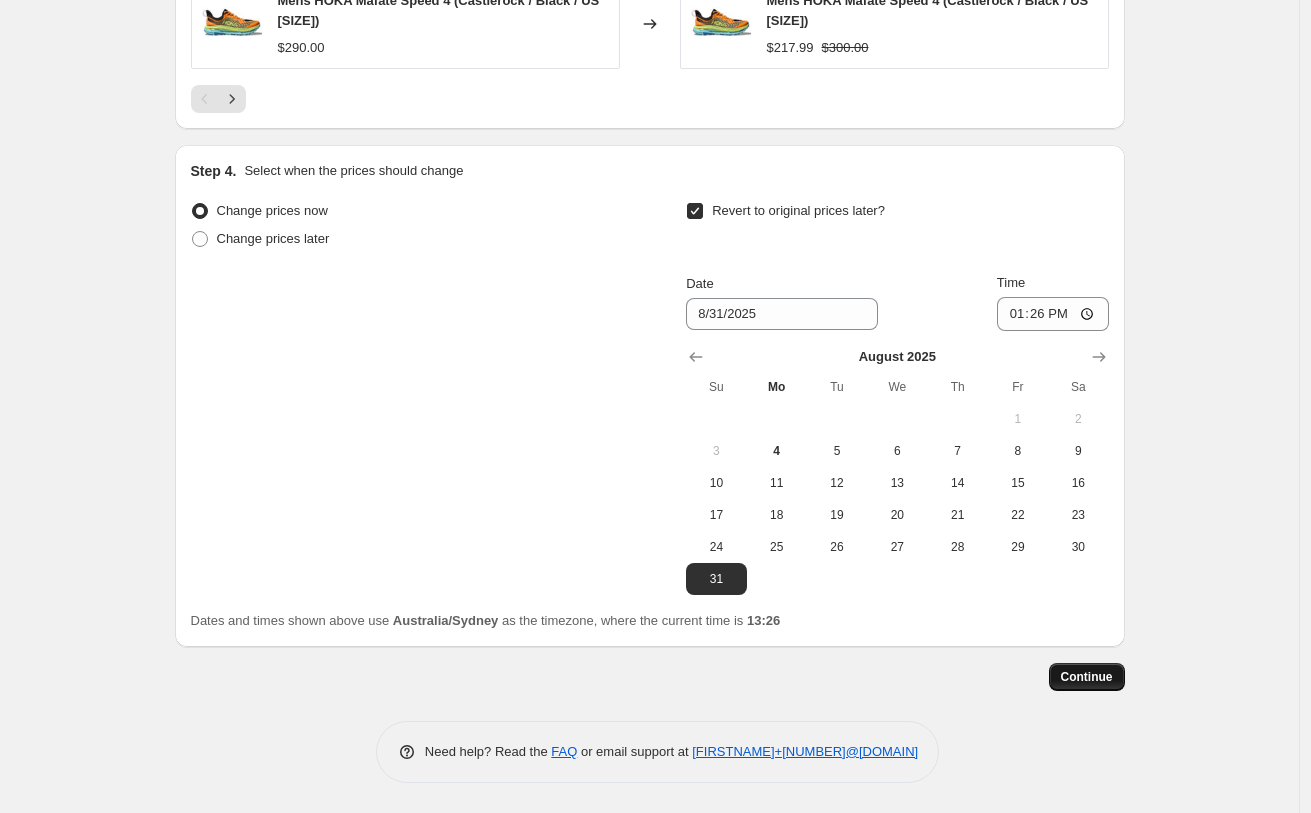 click on "Continue" at bounding box center (1087, 677) 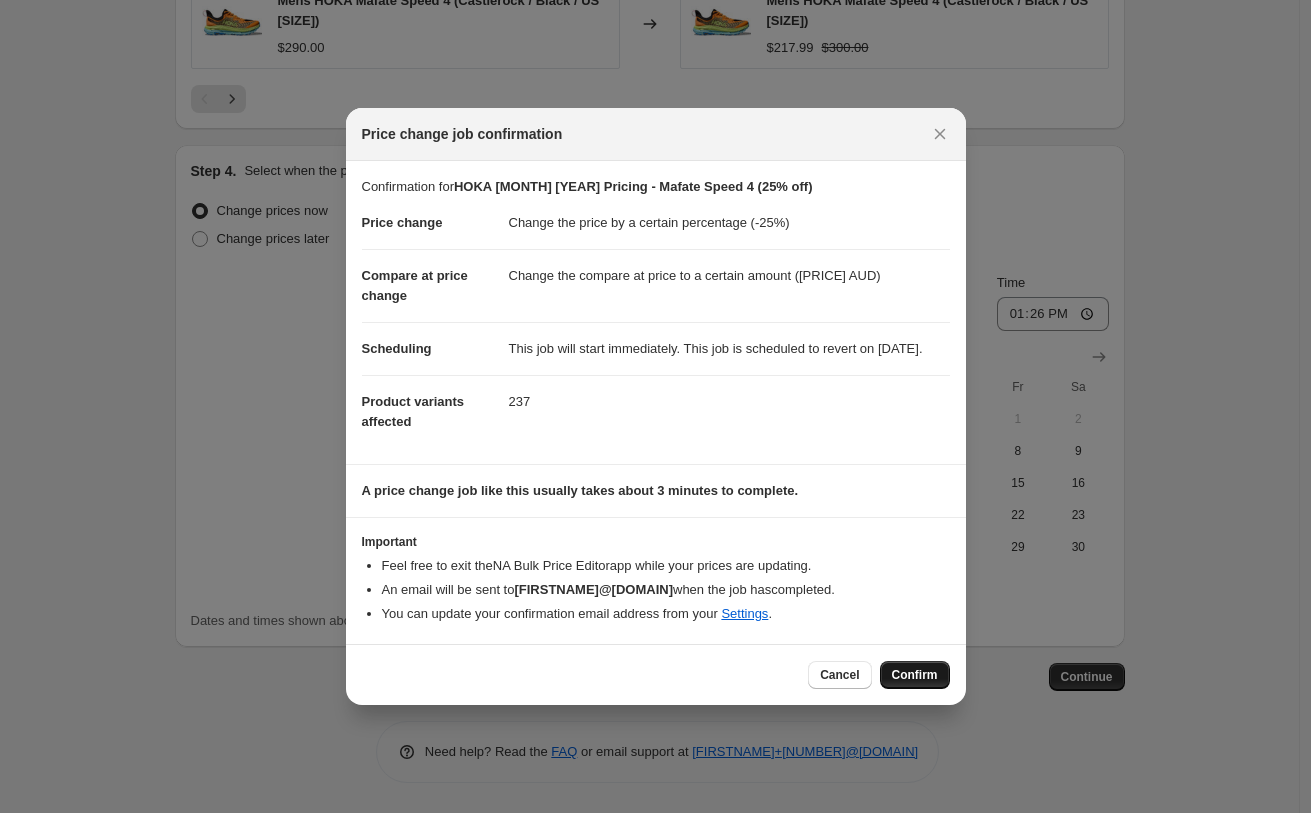 click on "Confirm" at bounding box center (915, 675) 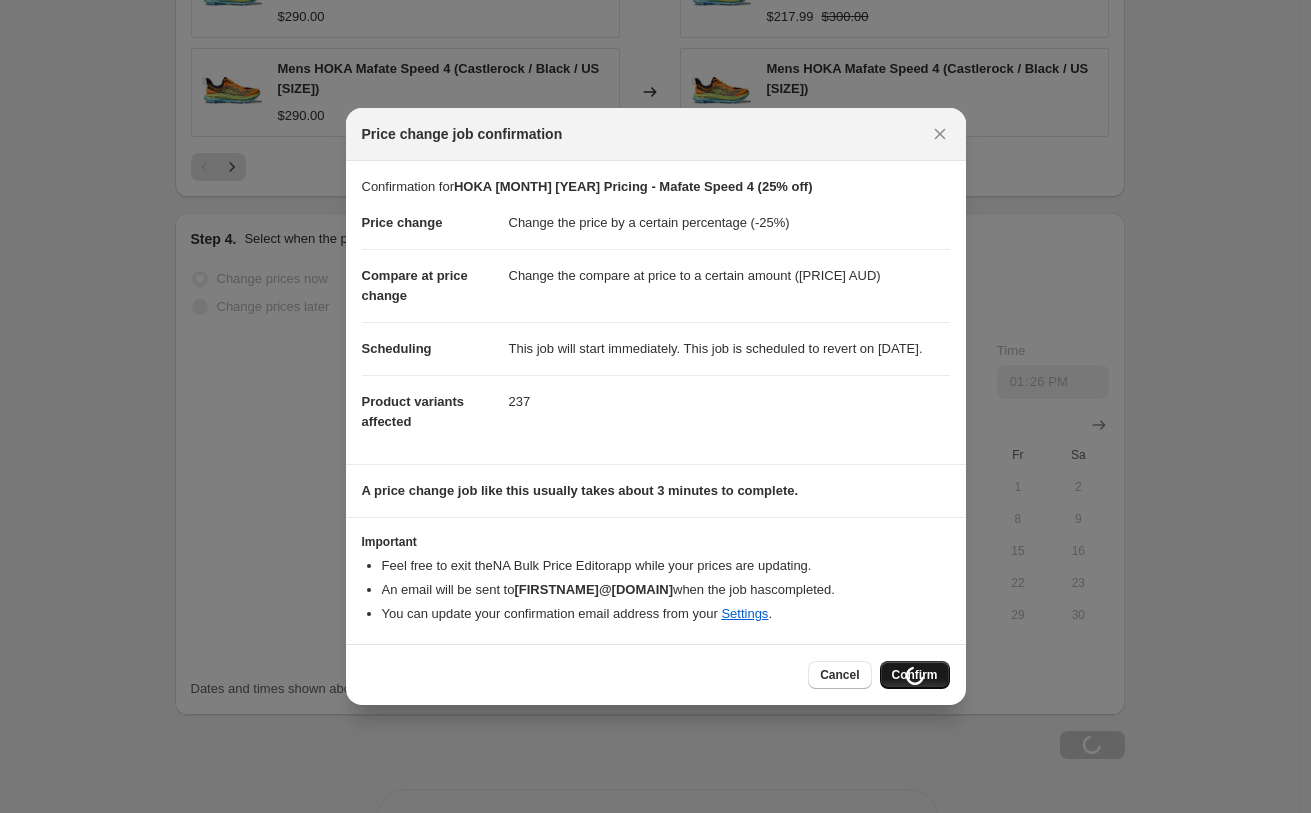 scroll, scrollTop: 1974, scrollLeft: 0, axis: vertical 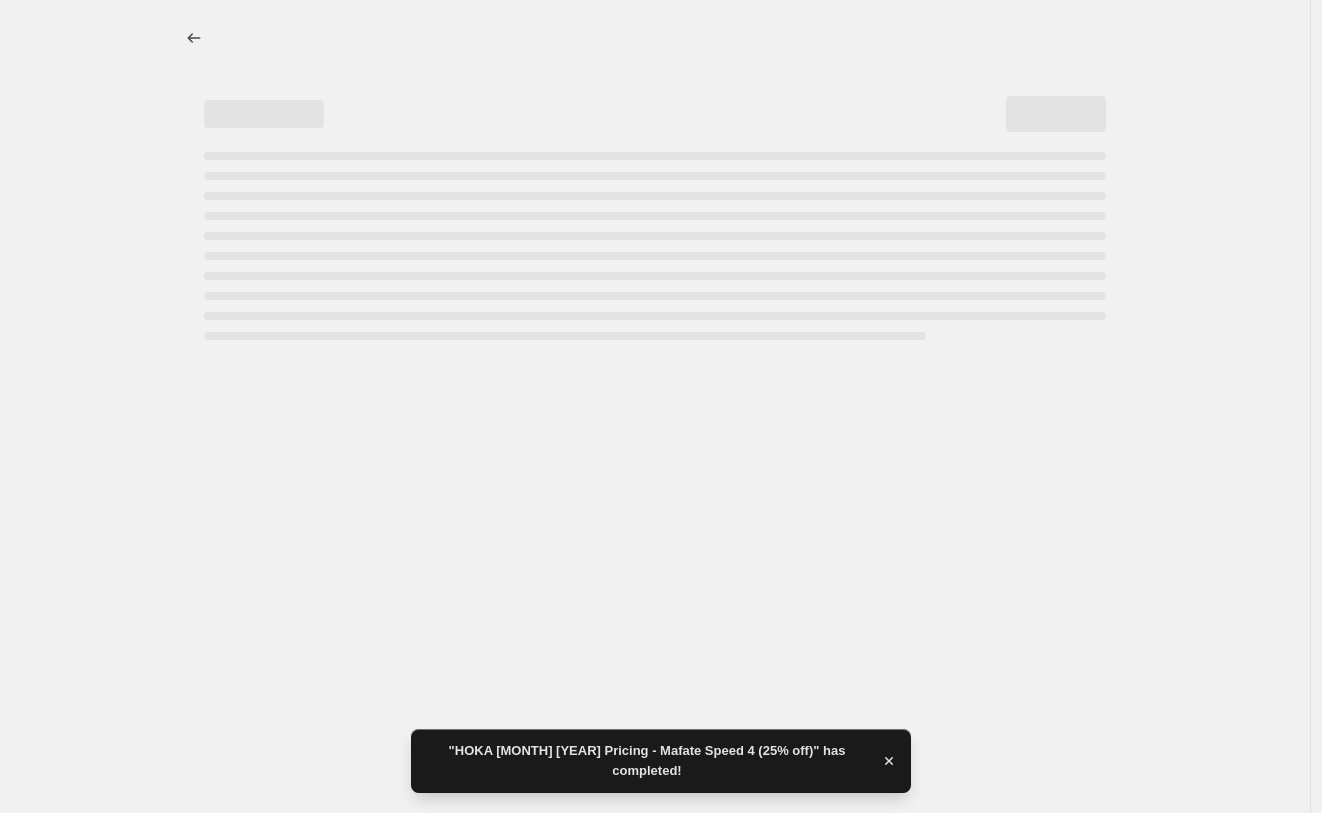 select on "percentage" 